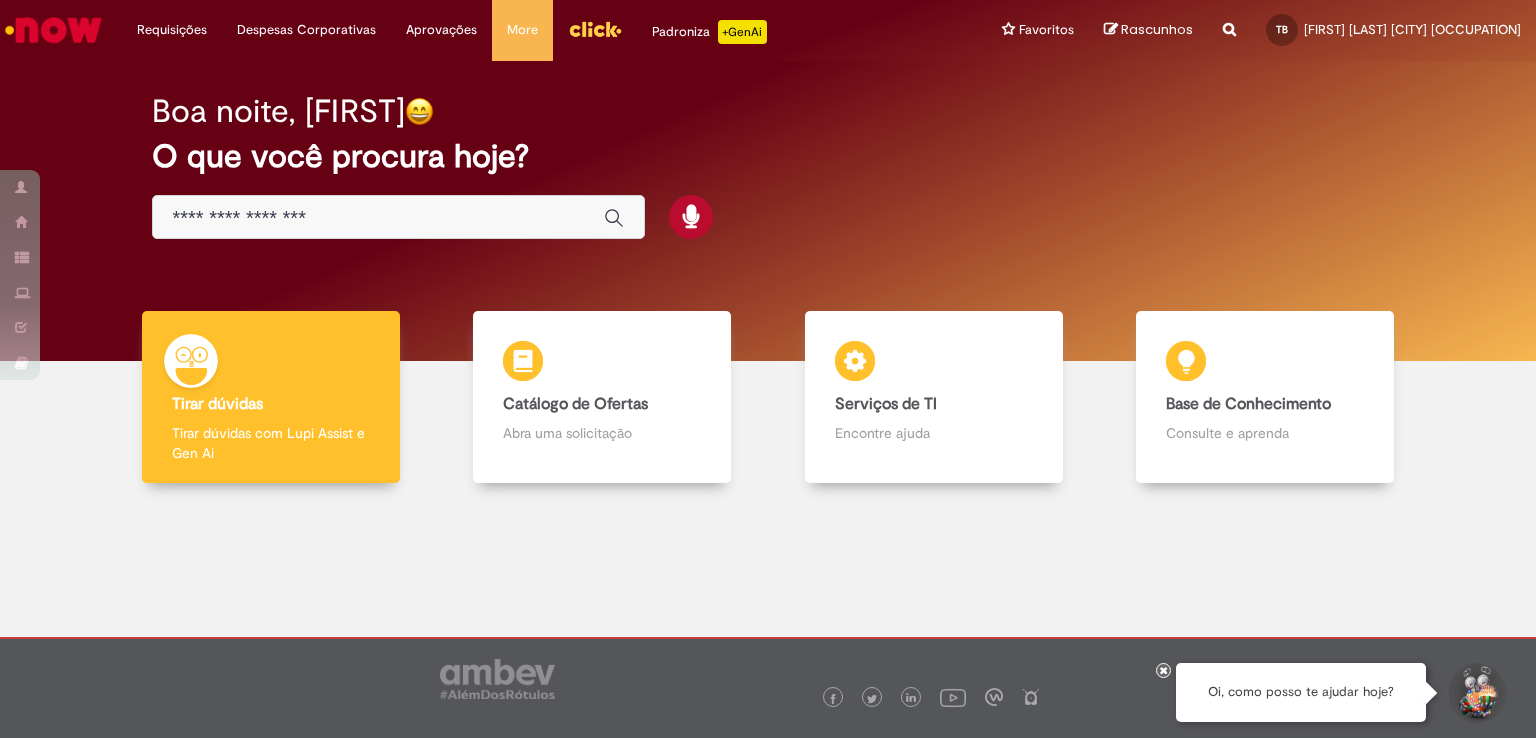 scroll, scrollTop: 0, scrollLeft: 0, axis: both 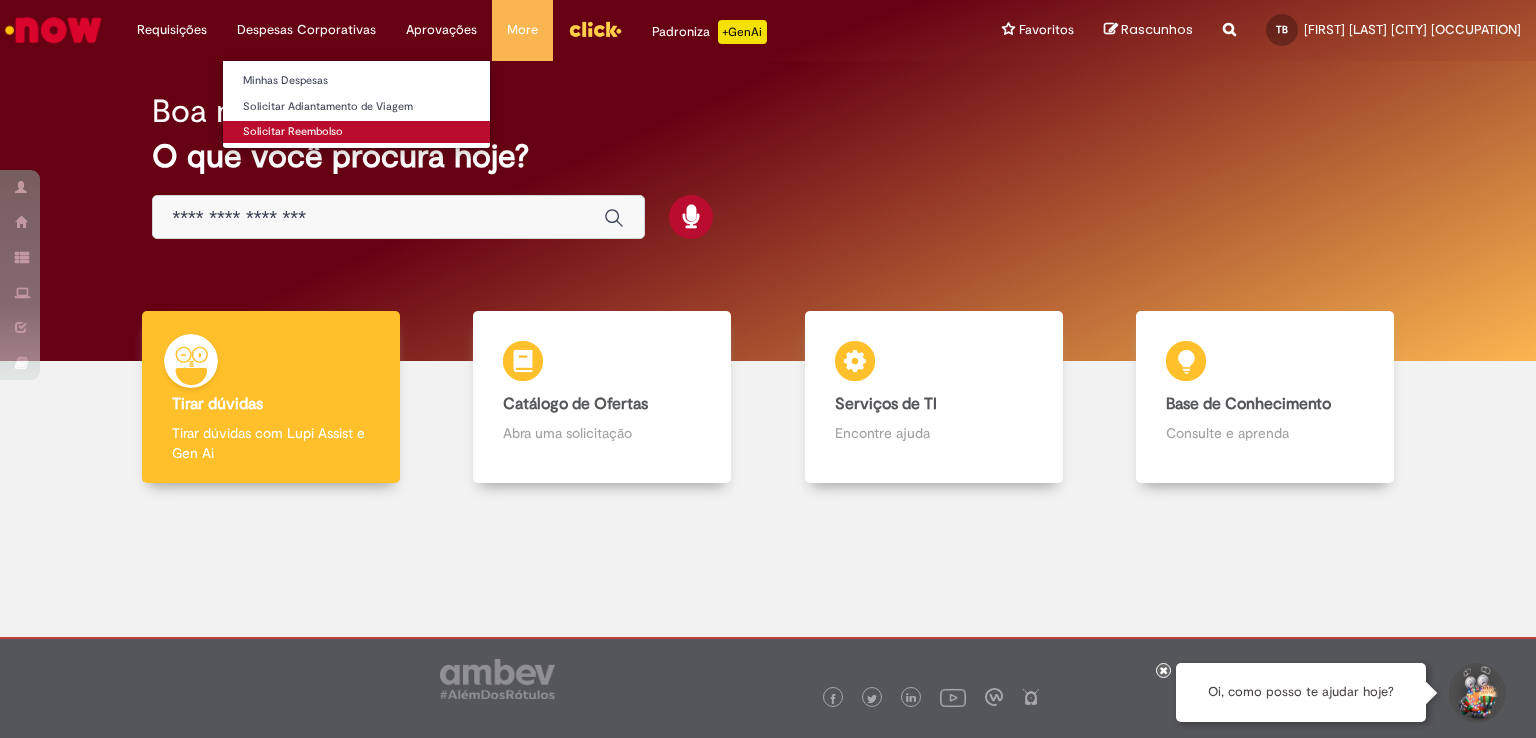 click on "Solicitar Reembolso" at bounding box center (356, 132) 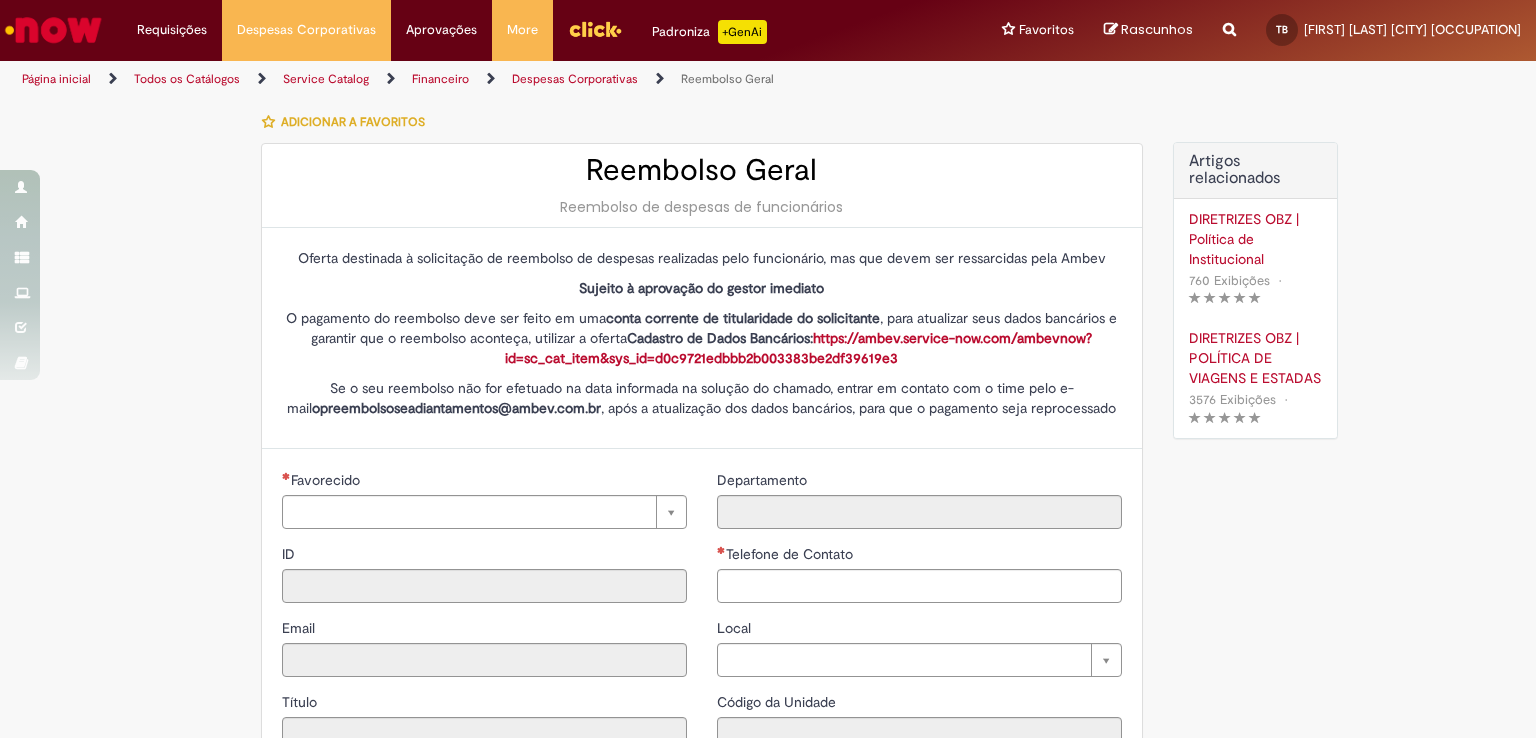type on "********" 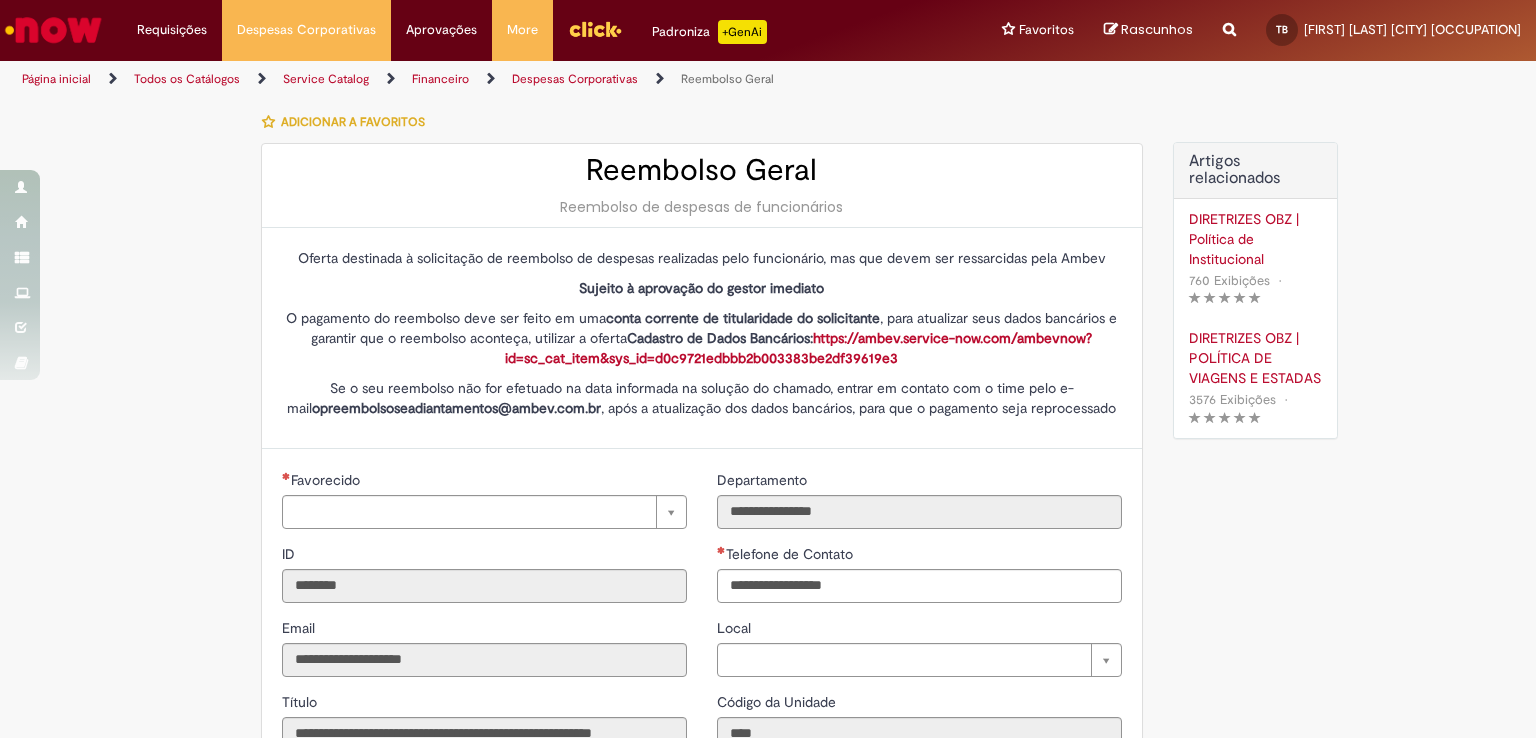 type on "**********" 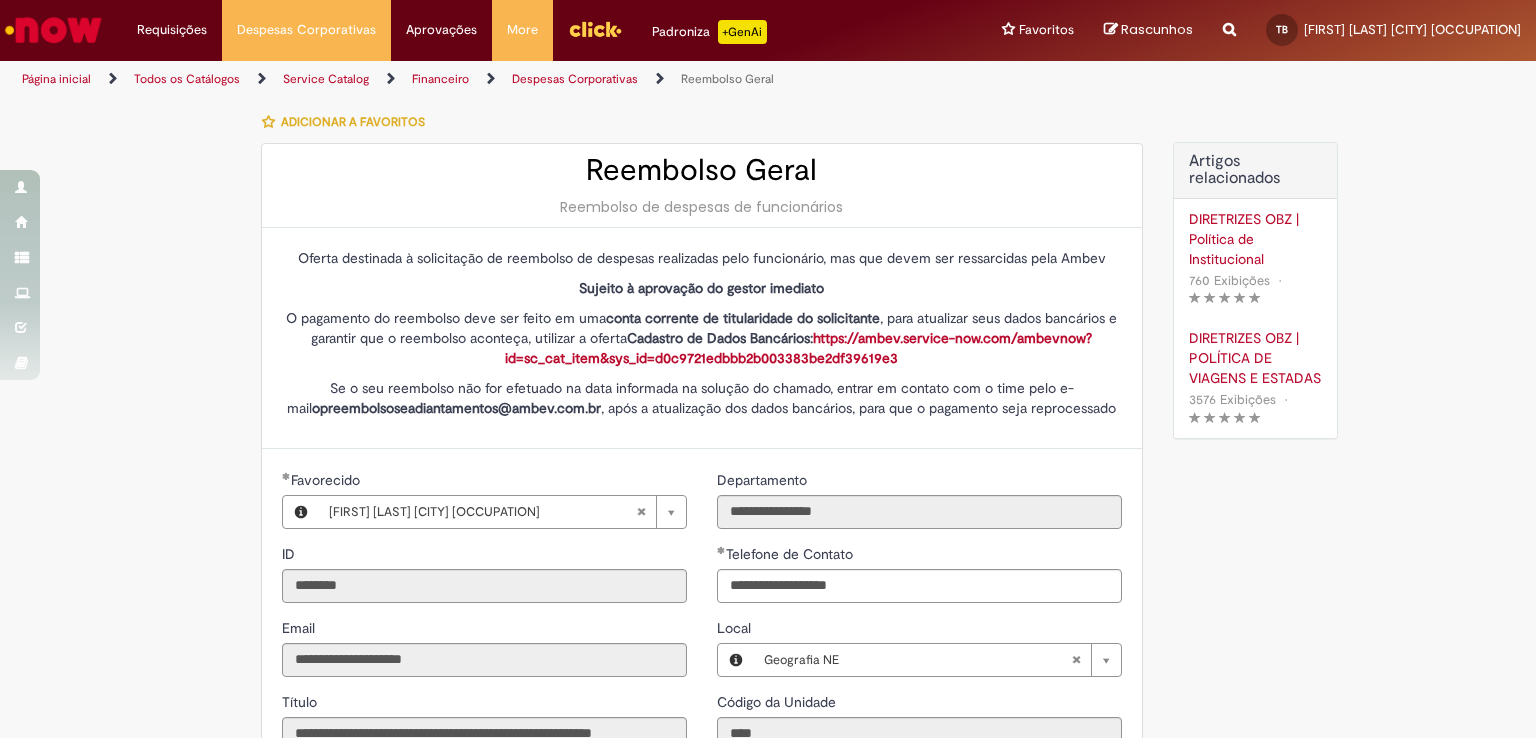 click on "Oferta destinada à solicitação de reembolso de despesas realizadas pelo funcionário, mas que devem ser ressarcidas pela [COMPANY]
Sujeito à aprovação do gestor imediato
O pagamento do reembolso deve ser feito em uma conta corrente de titularidade do solicitante , para atualizar seus dados bancários e garantir que o reembolso aconteça, utilizar a oferta Cadastro de Dados Bancários: https://[COMPANY].service-now.com/[COMPANY]now?id=sc_cat_item&sys_id=[ID]
Se o seu reembolso não for efetuado na data informada na solução do chamado, entrar em contato com o time pelo e-mail opreembolsoseadiantamentos@[COMPANY].com.br , após a atualização dos dados bancários, para que o pagamento seja reprocessado" at bounding box center [702, 333] 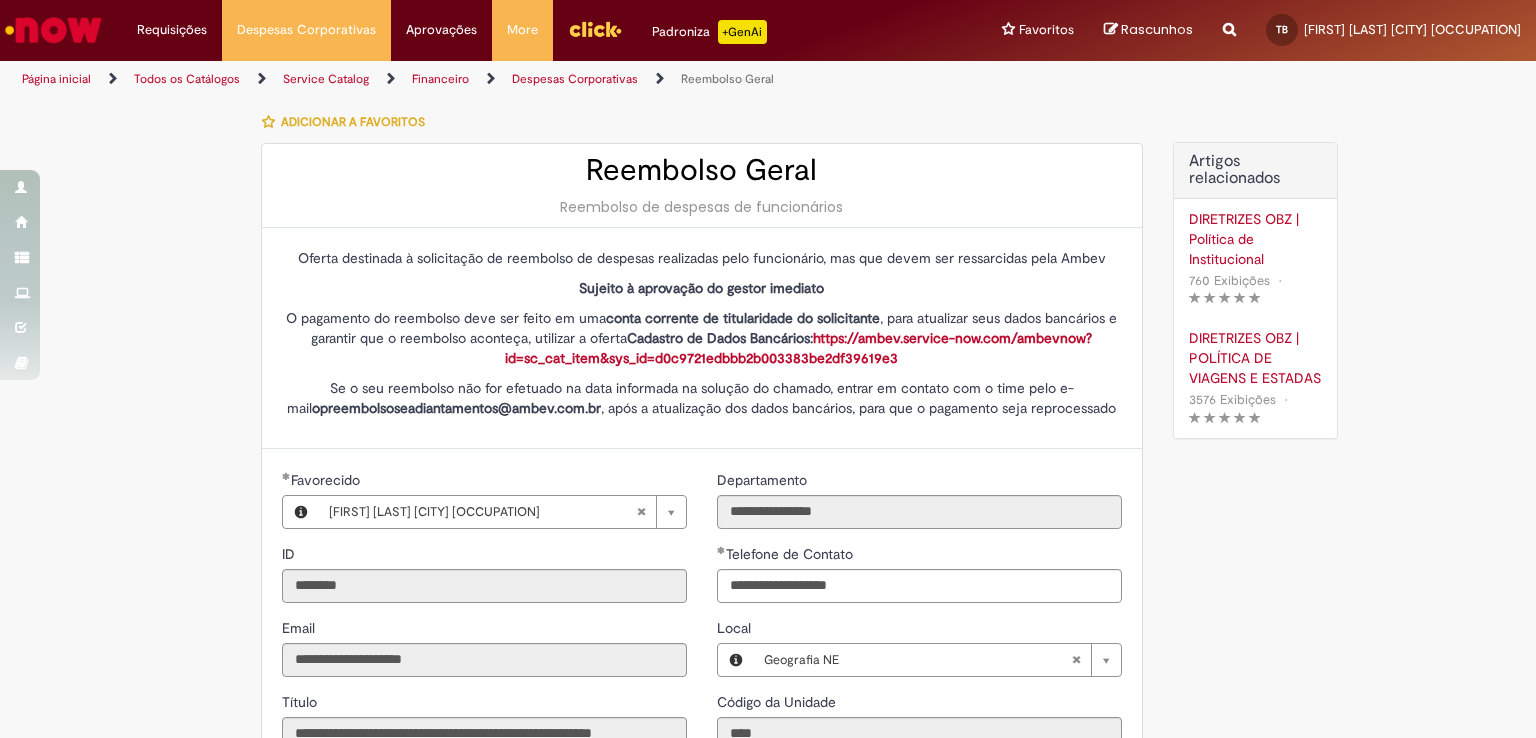 scroll, scrollTop: 40, scrollLeft: 0, axis: vertical 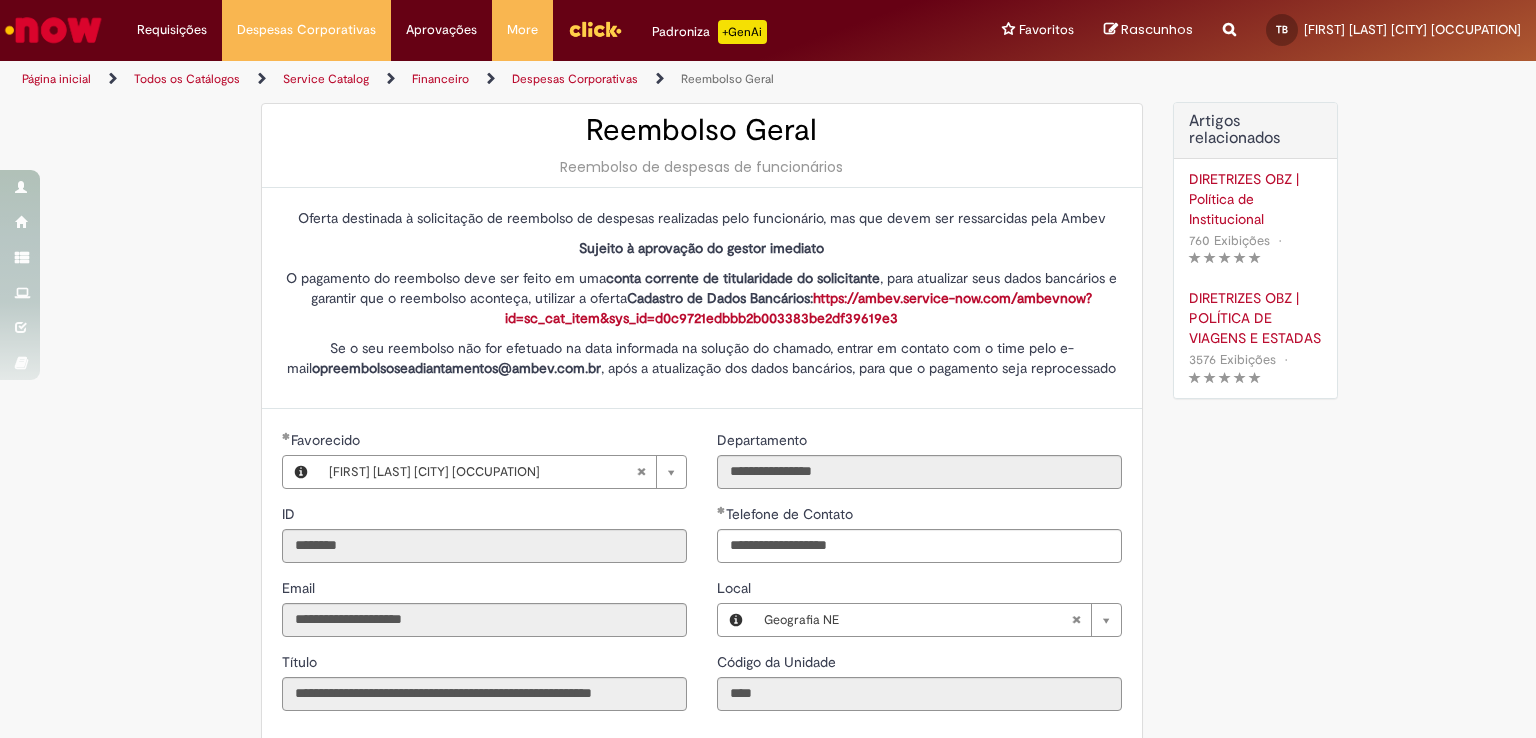 click on "**********" at bounding box center [702, 876] 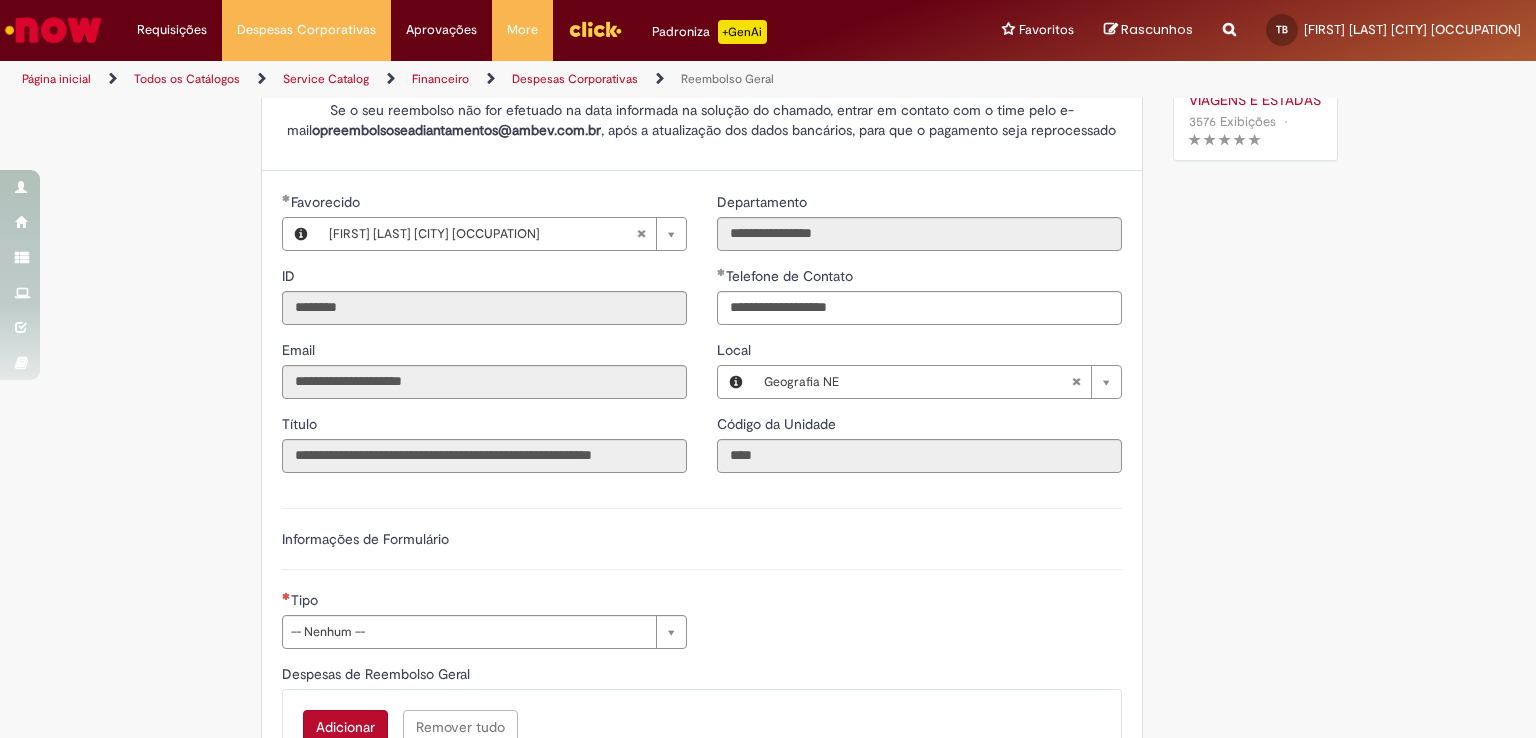 scroll, scrollTop: 280, scrollLeft: 0, axis: vertical 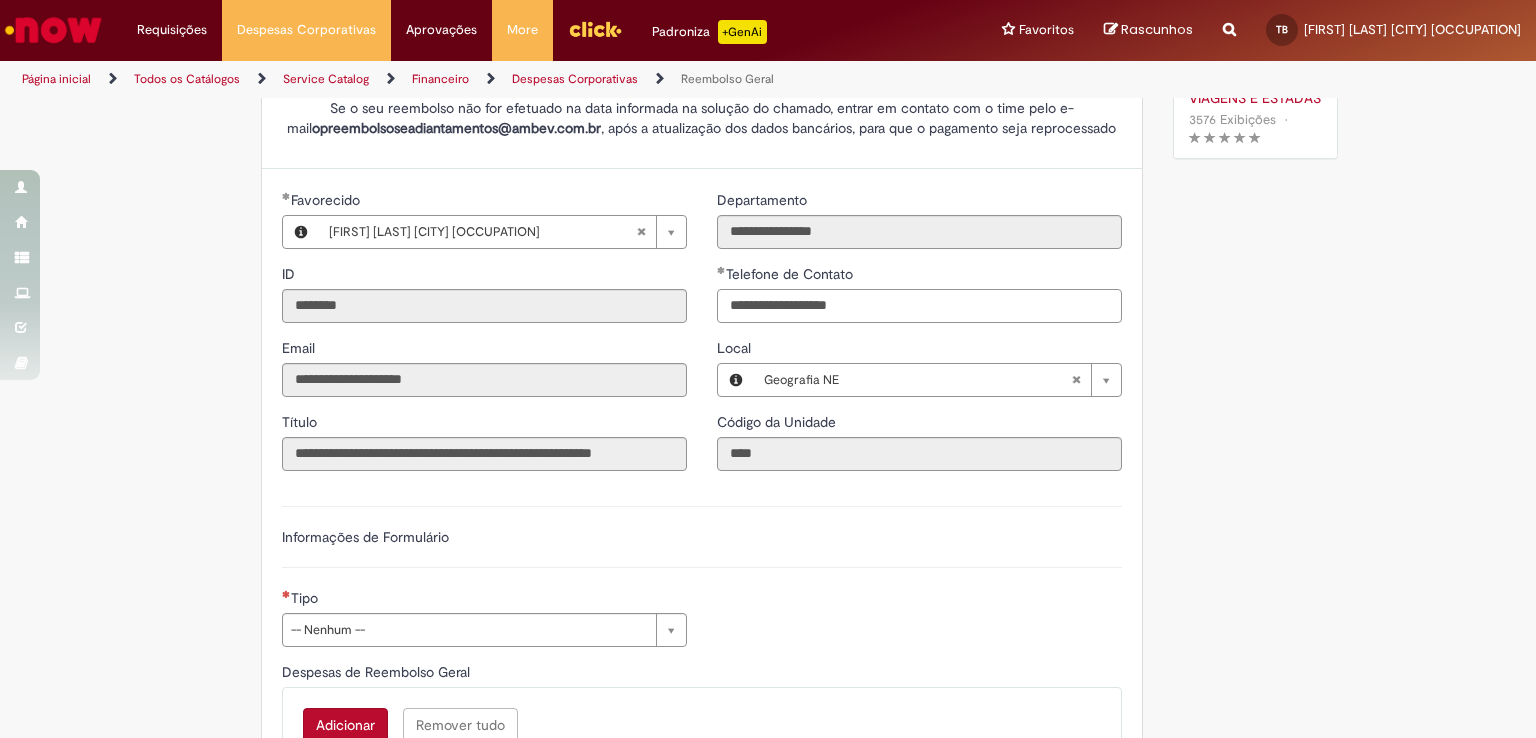 click on "**********" at bounding box center [919, 306] 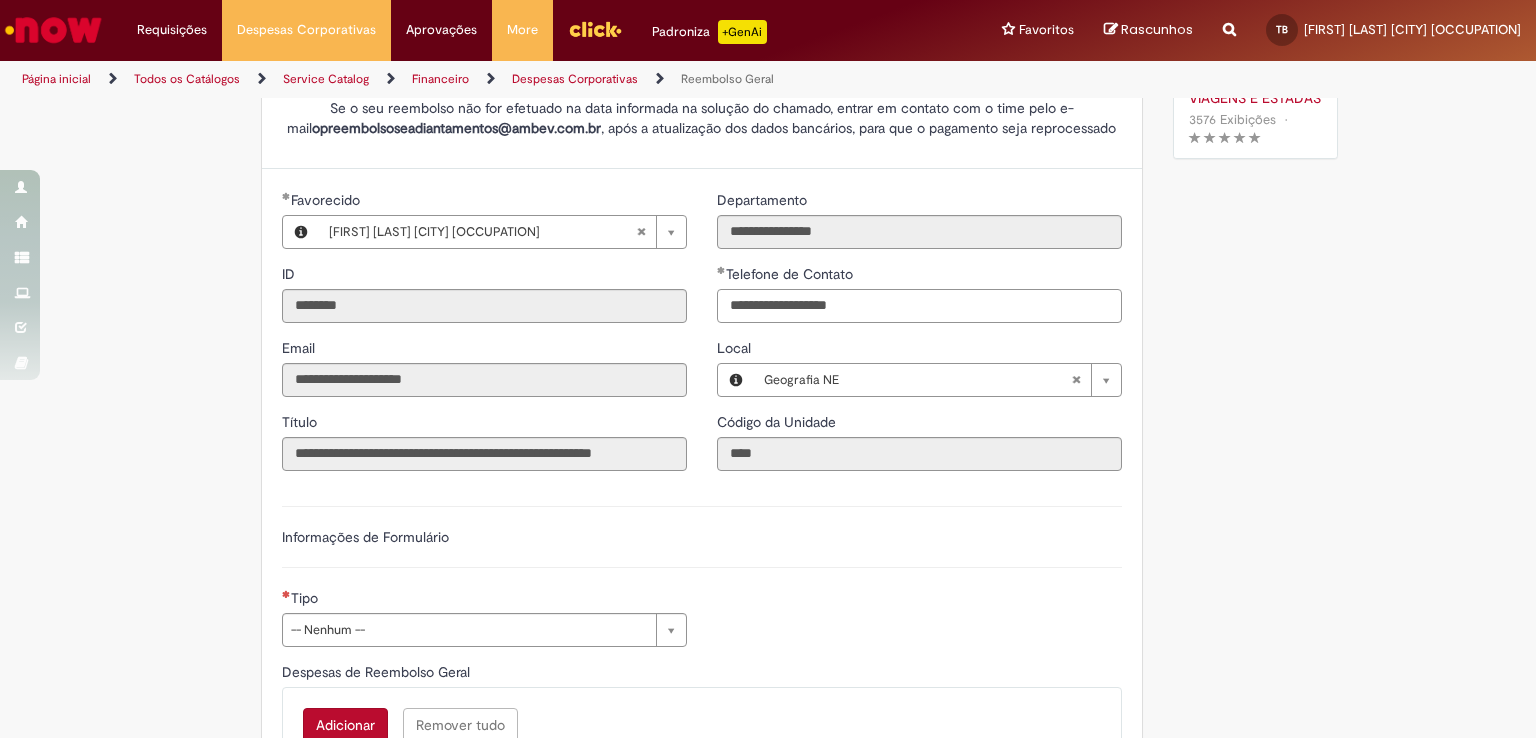 click on "**********" at bounding box center [702, 338] 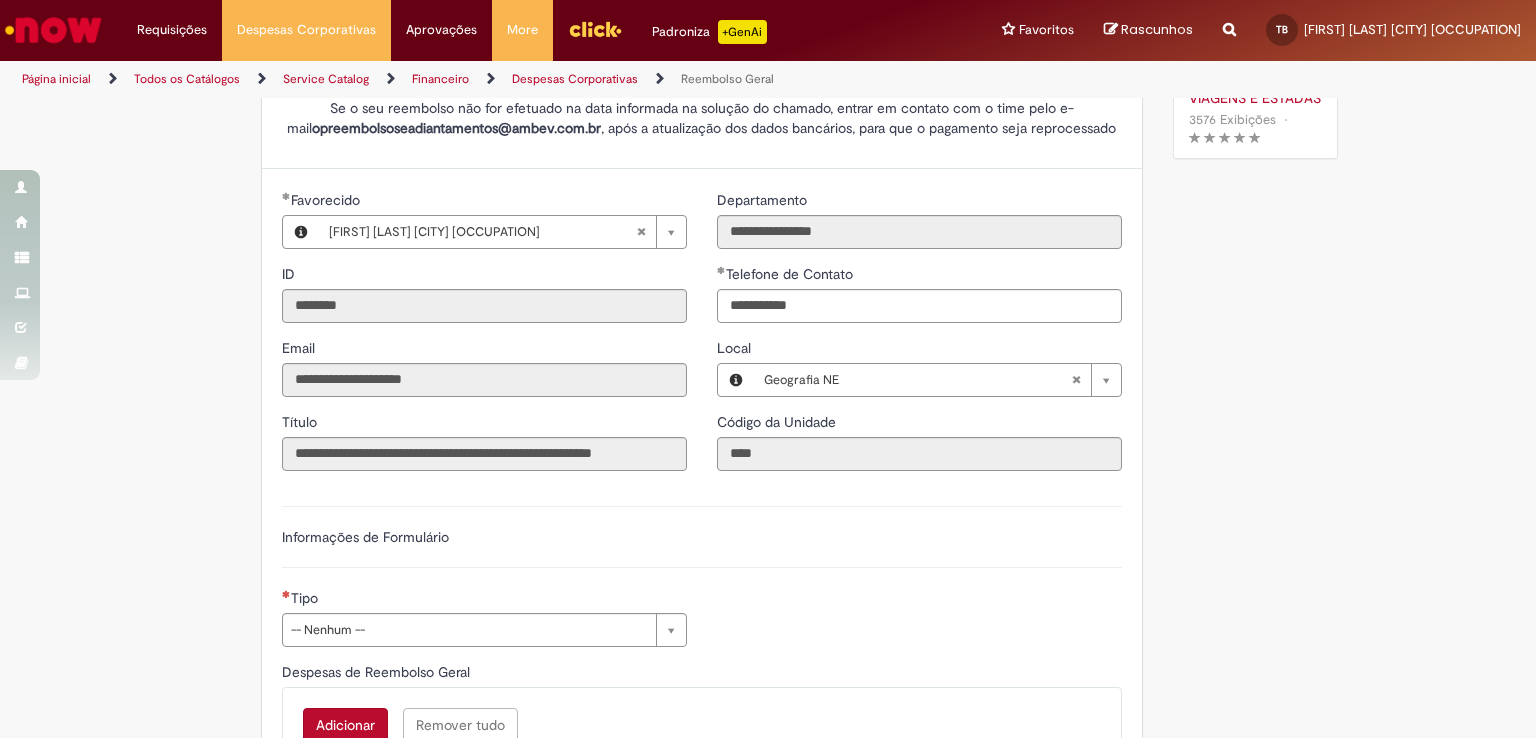 click on "**********" at bounding box center [702, 537] 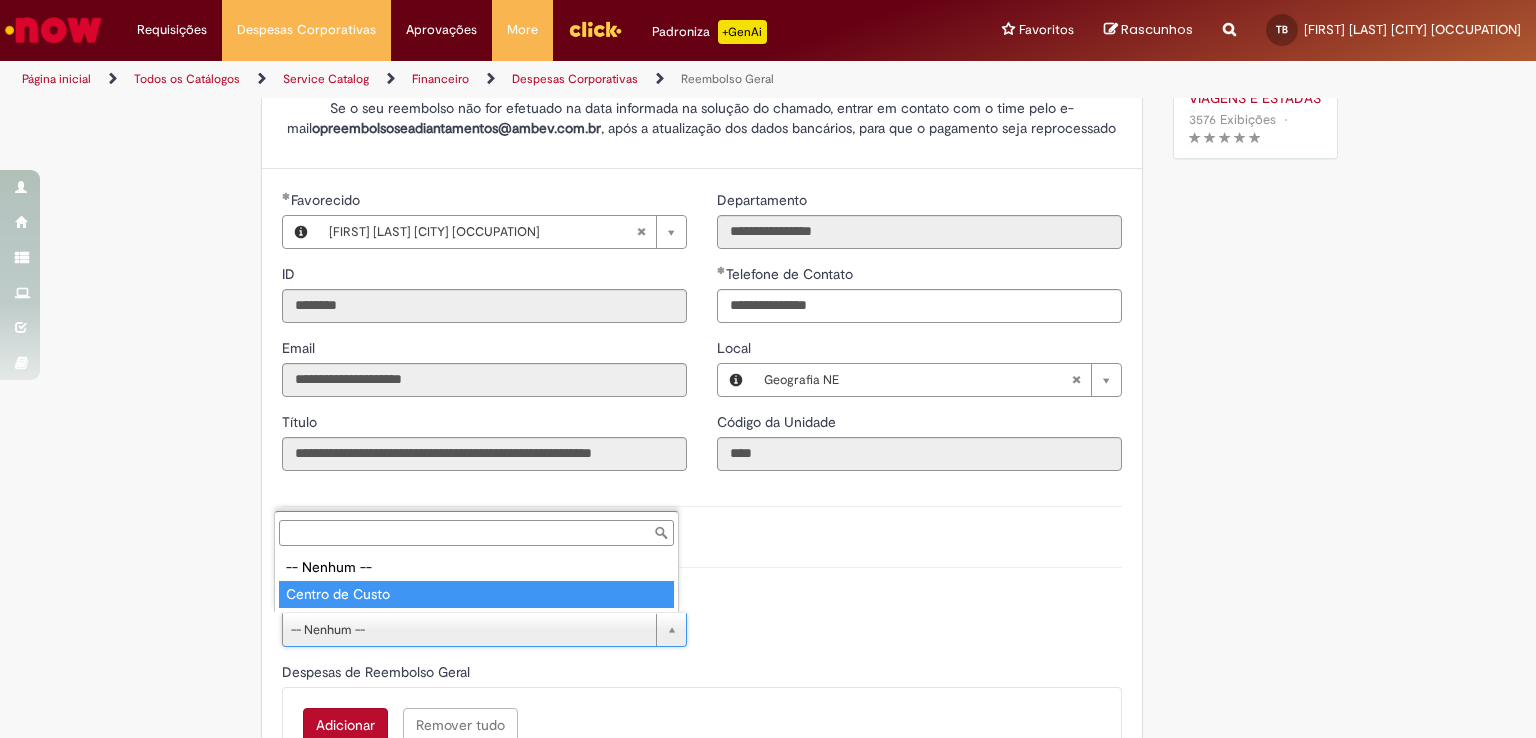 type on "**********" 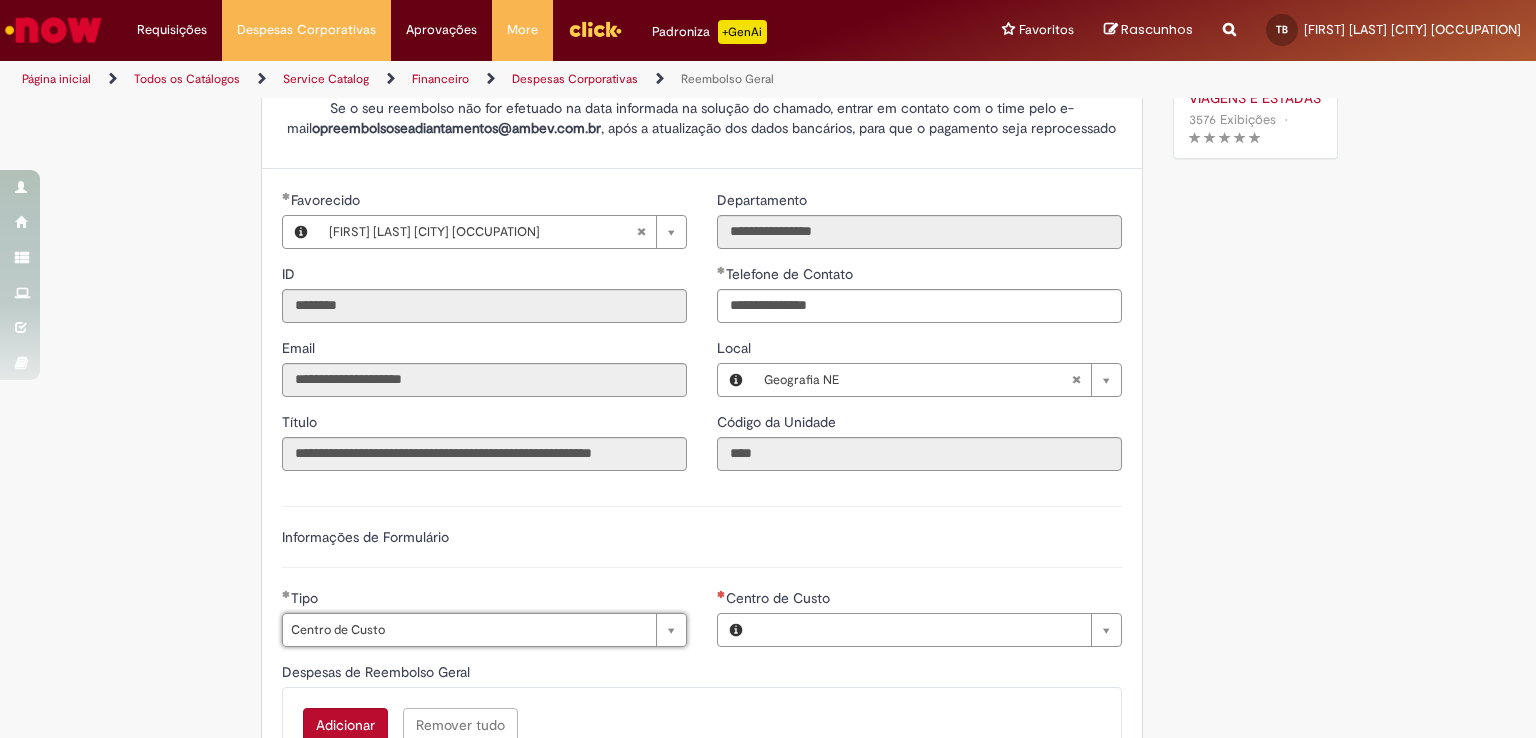 type on "**********" 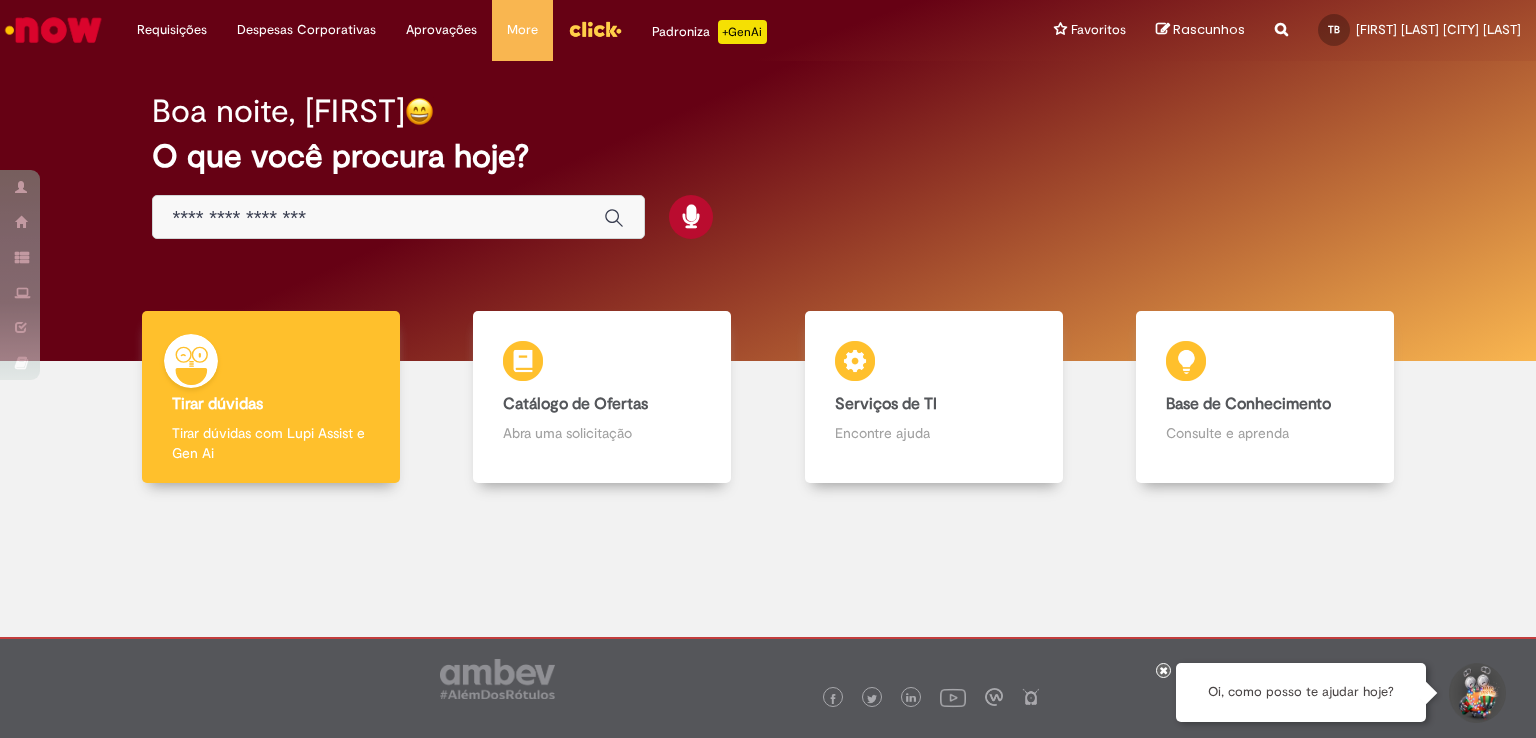 scroll, scrollTop: 0, scrollLeft: 0, axis: both 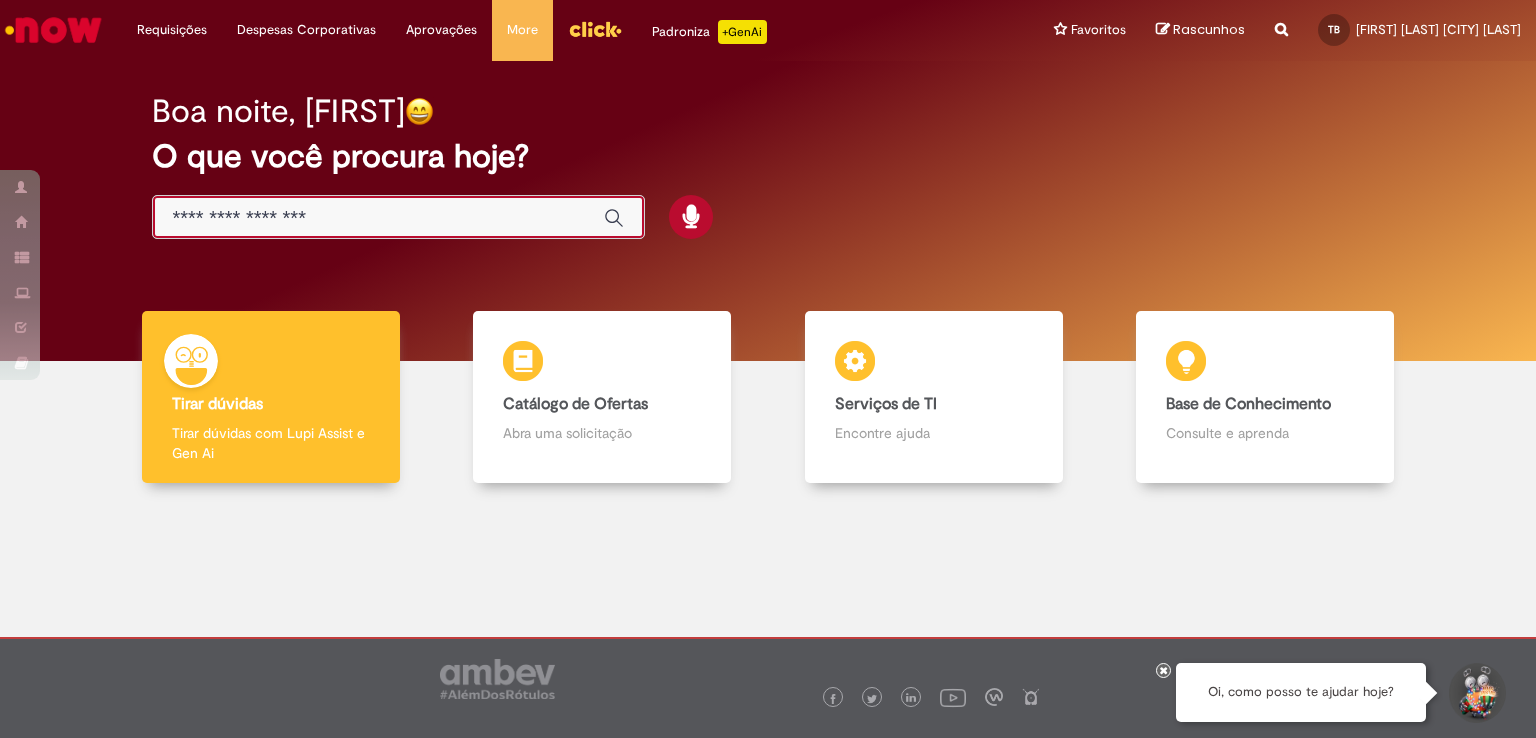 click at bounding box center (378, 218) 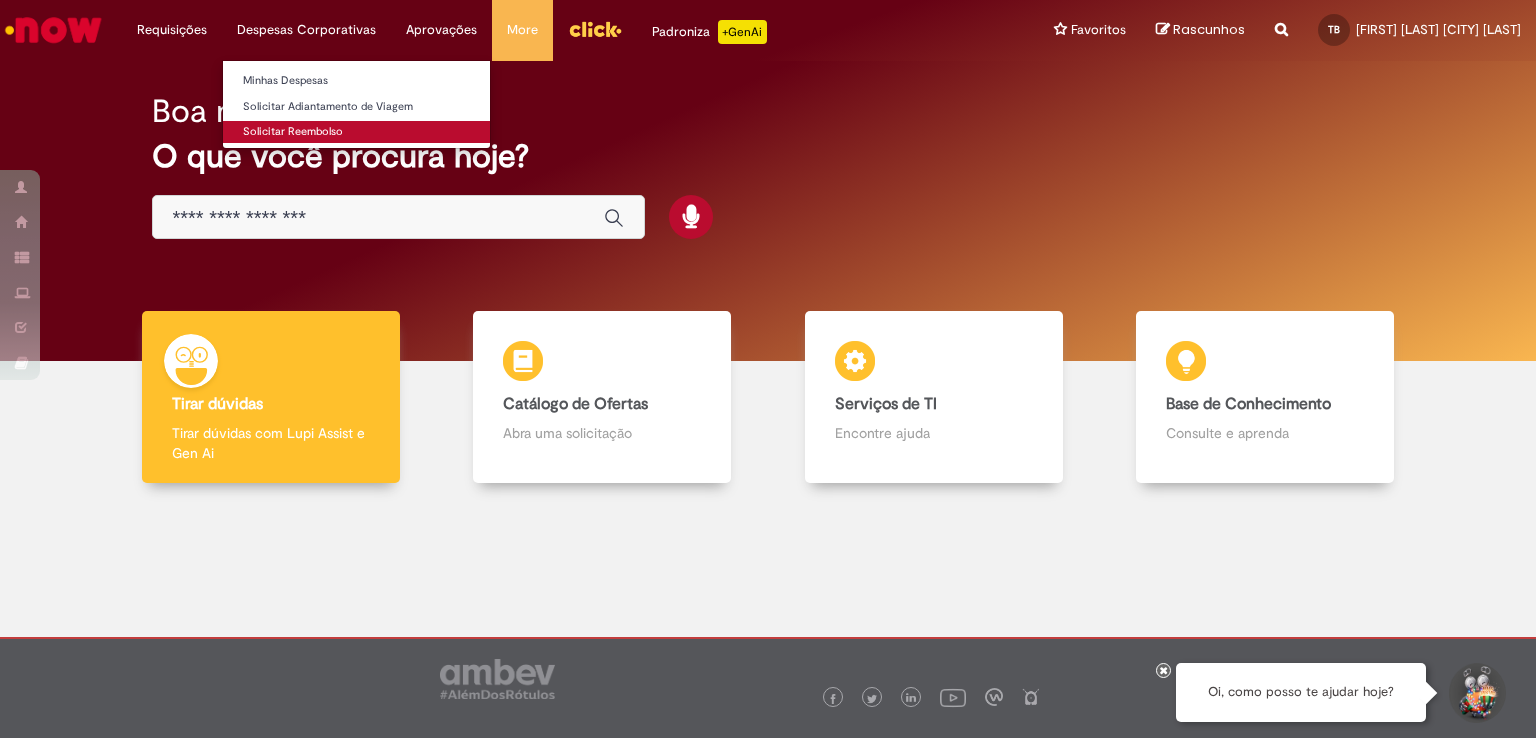 click on "Solicitar Reembolso" at bounding box center [356, 132] 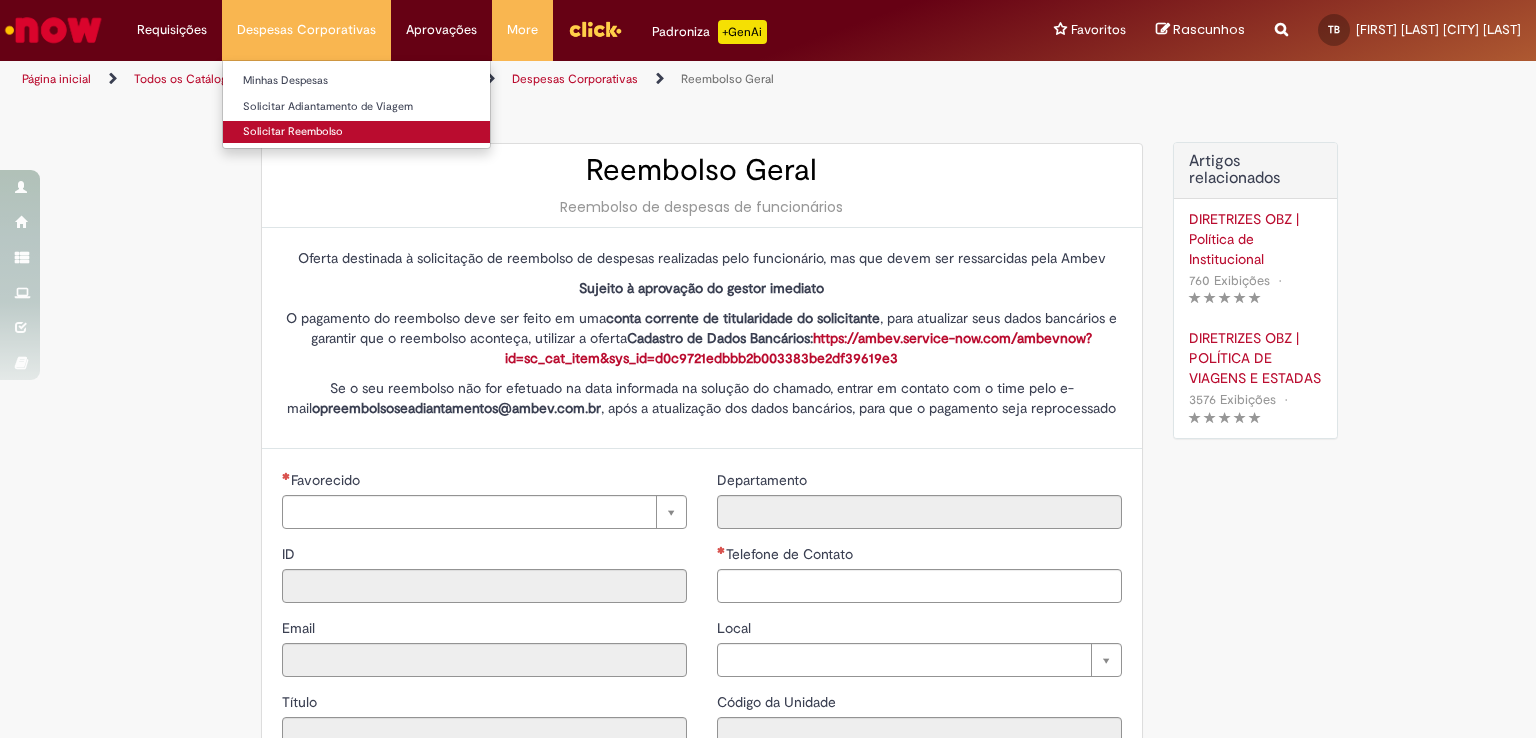 type on "********" 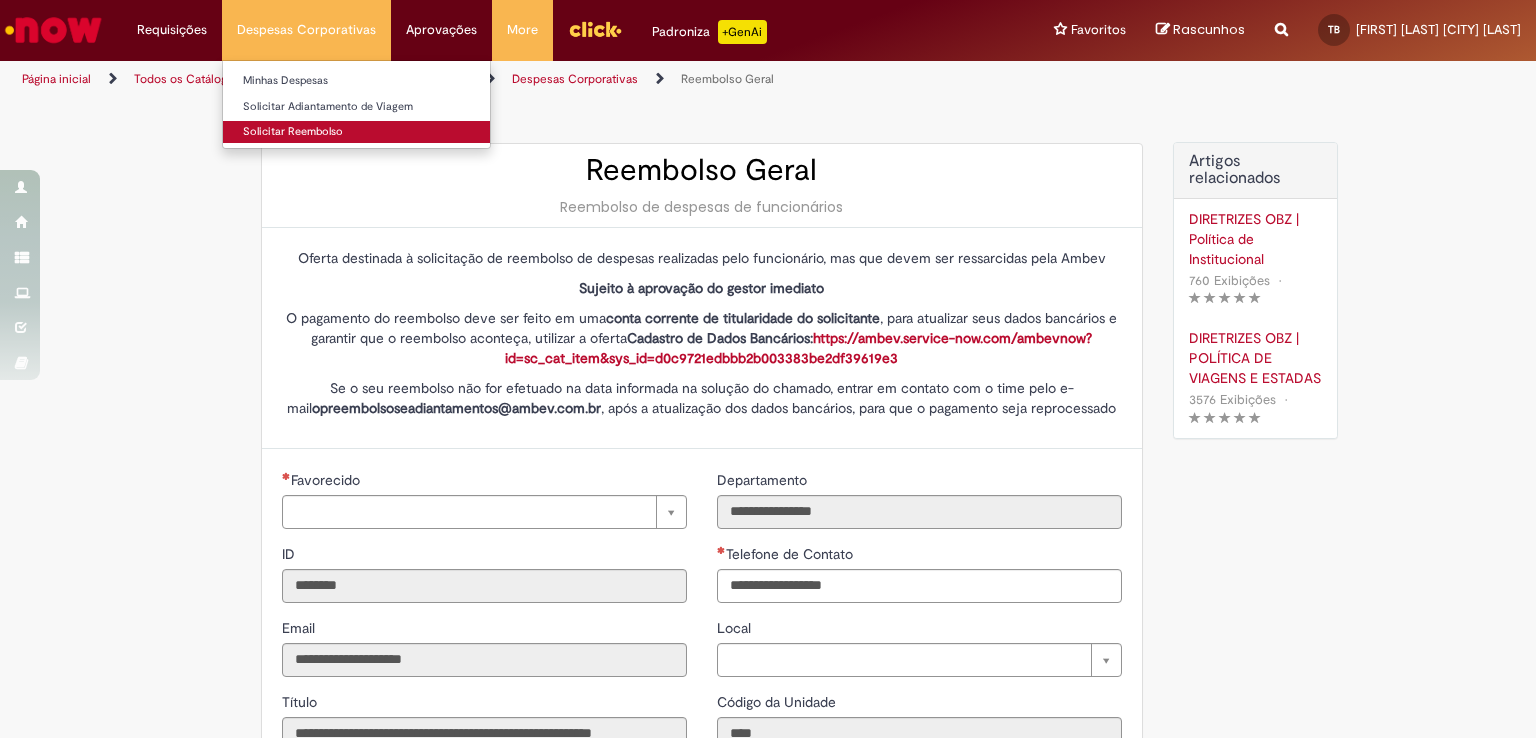 type on "**********" 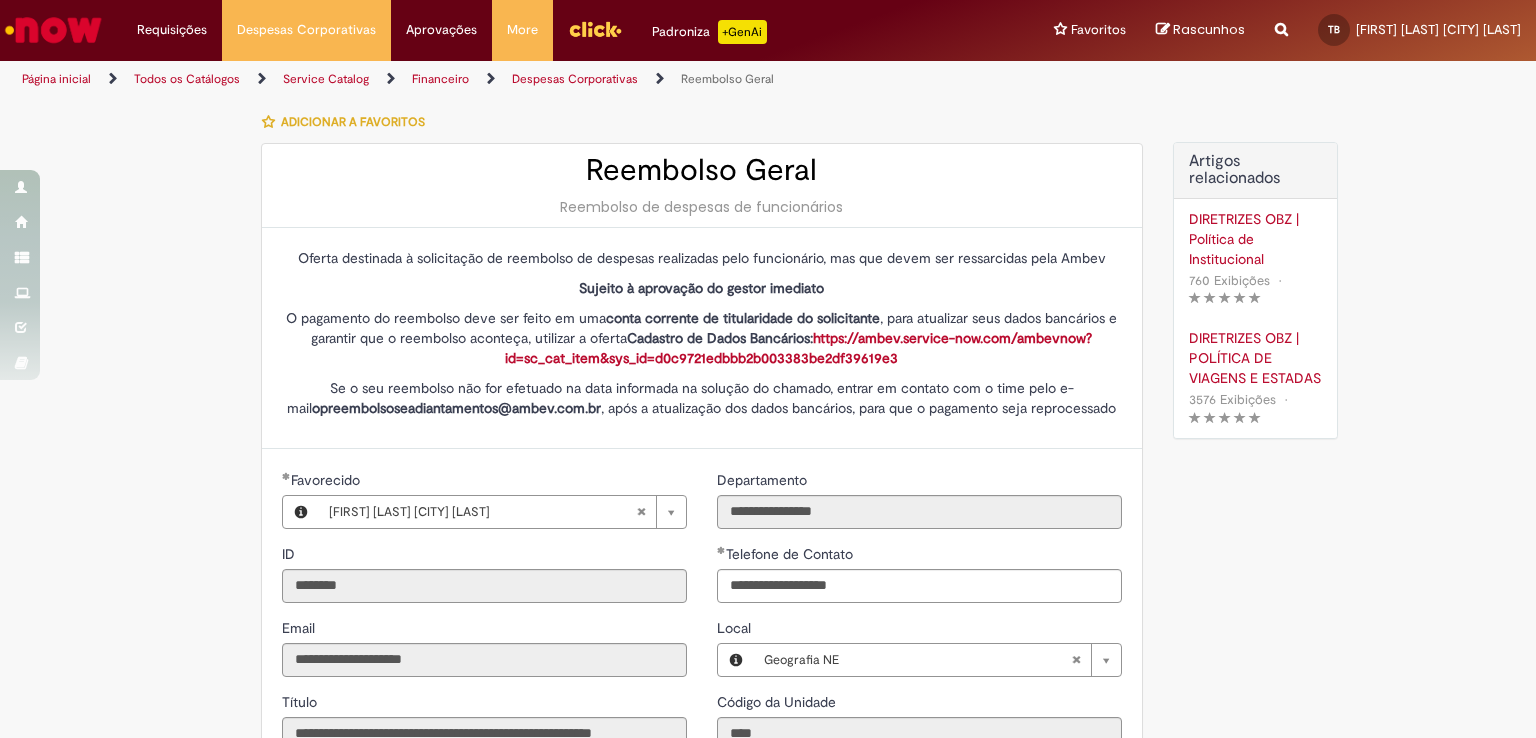 click on "Tire dúvidas com LupiAssist    +GenAI
Oi! Eu sou LupiAssist, uma Inteligência Artificial Generativa em constante aprendizado   Meu conteúdo é monitorado para trazer uma melhor experiência
Dúvidas comuns:
Só mais um instante, estou consultando nossas bases de conhecimento  e escrevendo a melhor resposta pra você!
Title
Lorem ipsum dolor sit amet    Fazer uma nova pergunta
Gerei esta resposta utilizando IA Generativa em conjunto com os nossos padrões. Em caso de divergência, os documentos oficiais prevalecerão.
Saiba mais em:
Ou ligue para:
E aí, te ajudei?
Sim, obrigado!" at bounding box center (768, 790) 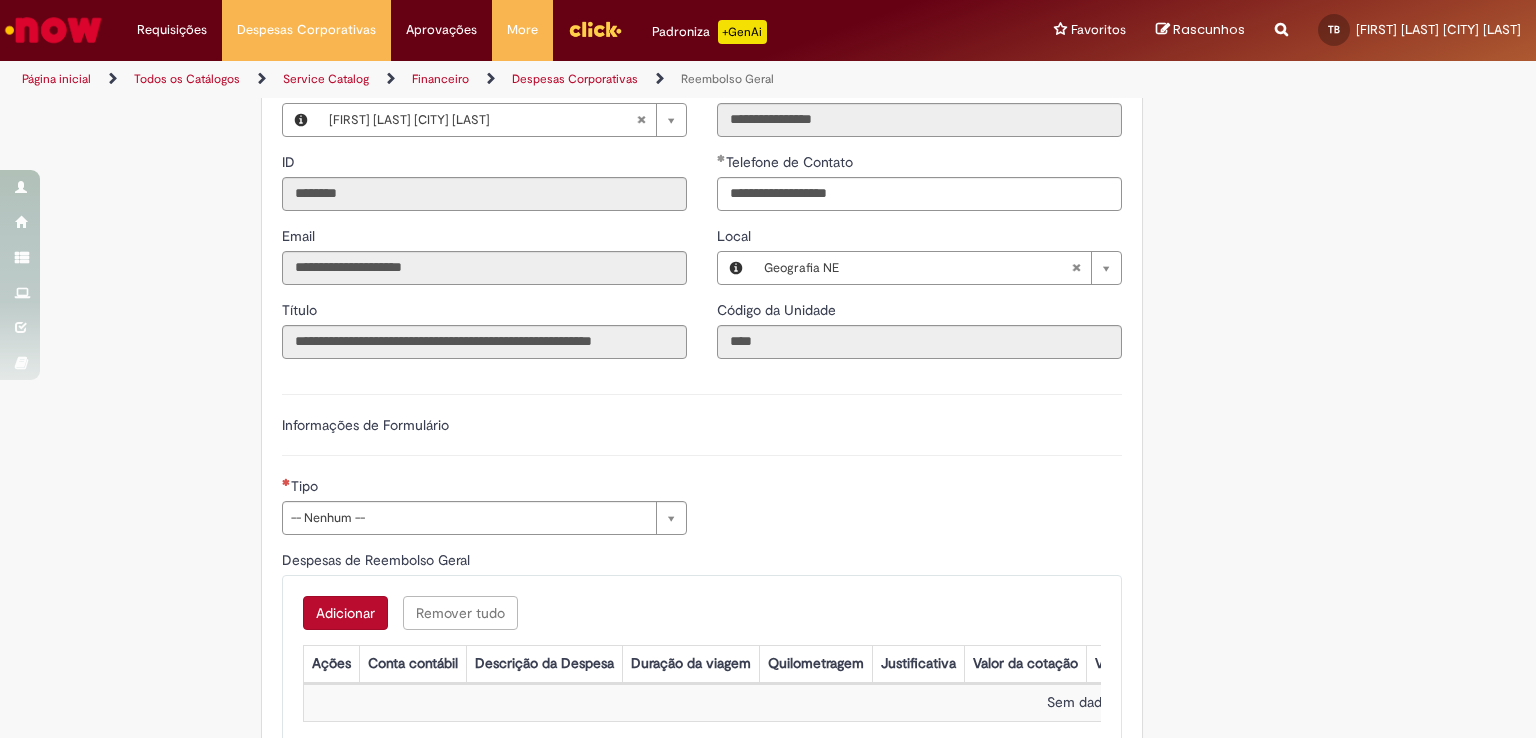 scroll, scrollTop: 400, scrollLeft: 0, axis: vertical 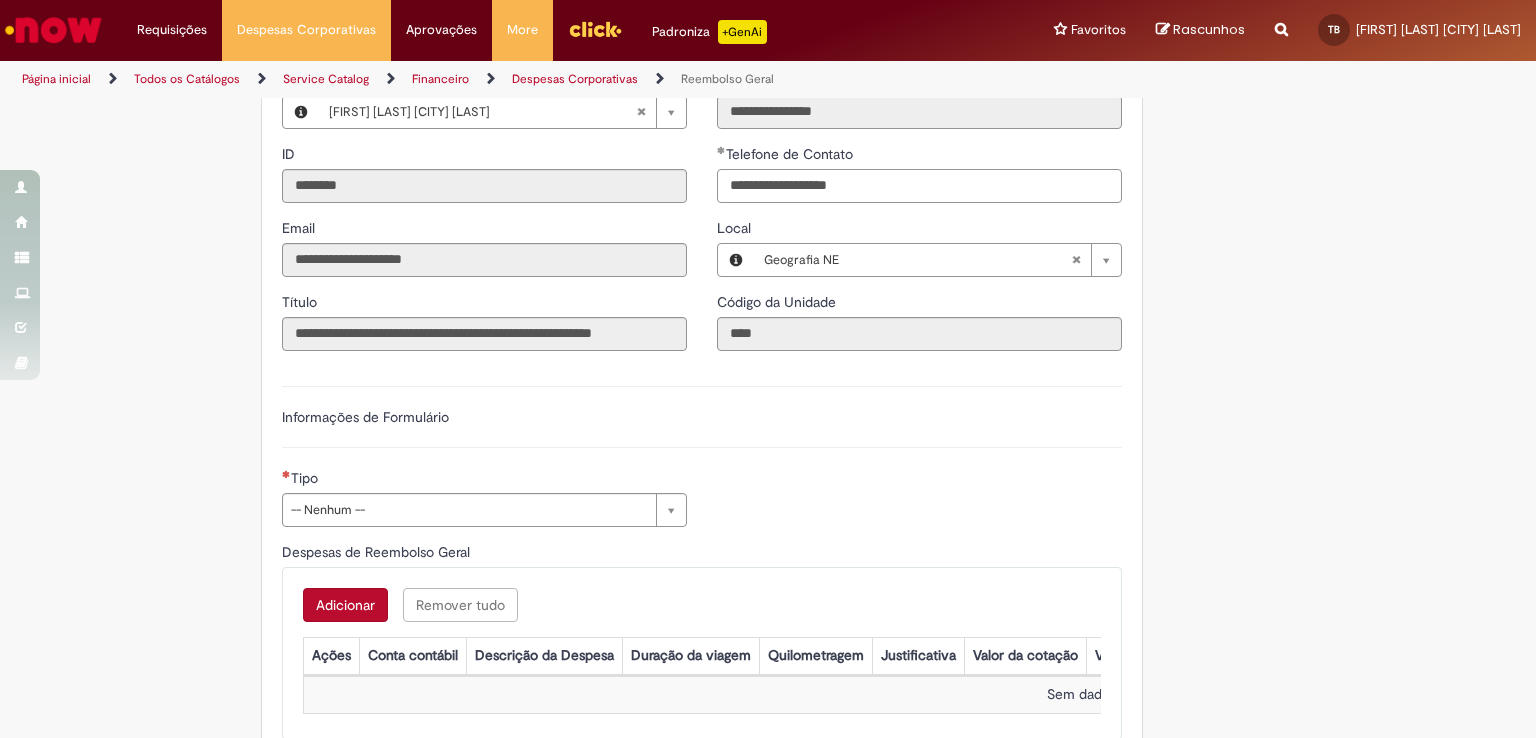 drag, startPoint x: 864, startPoint y: 179, endPoint x: 336, endPoint y: 161, distance: 528.3067 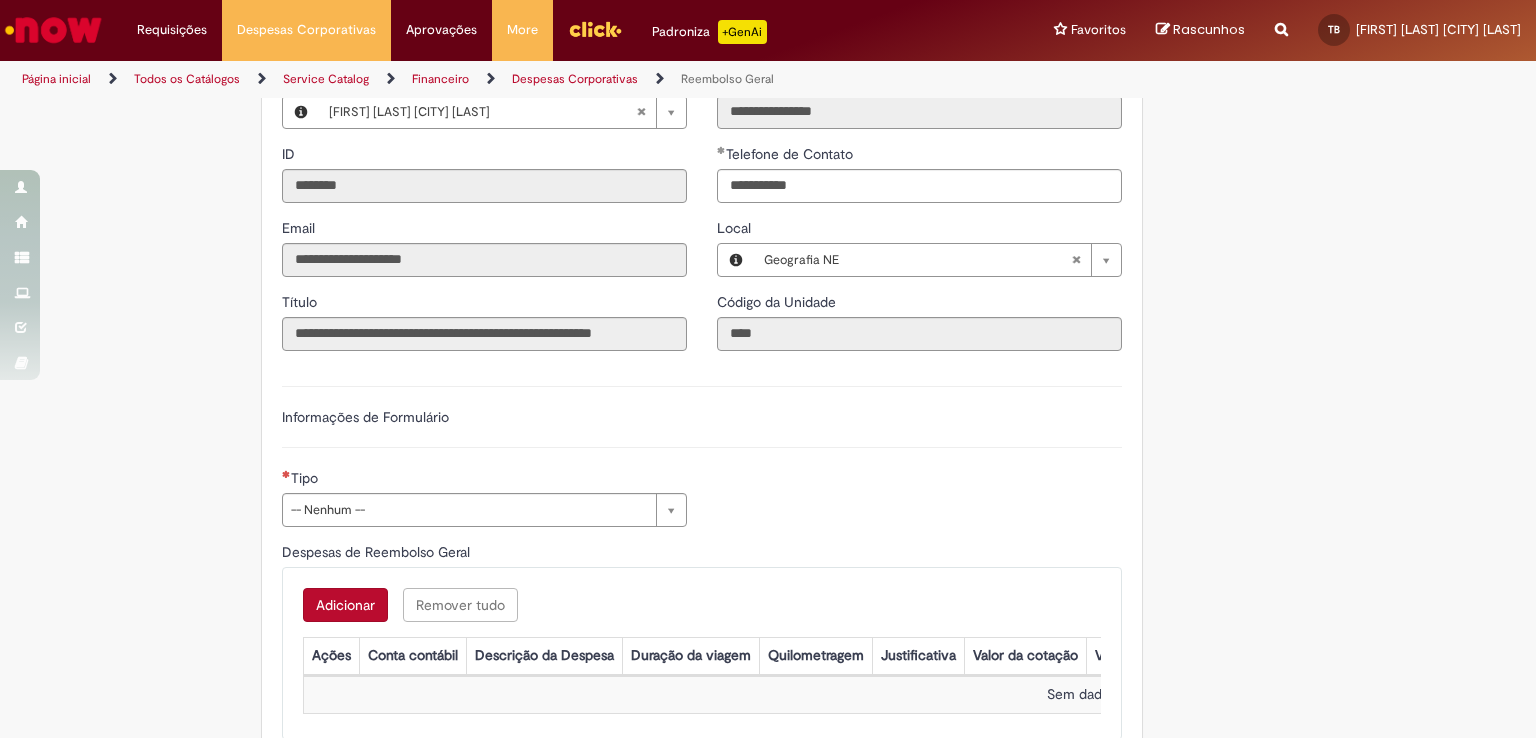 type on "**********" 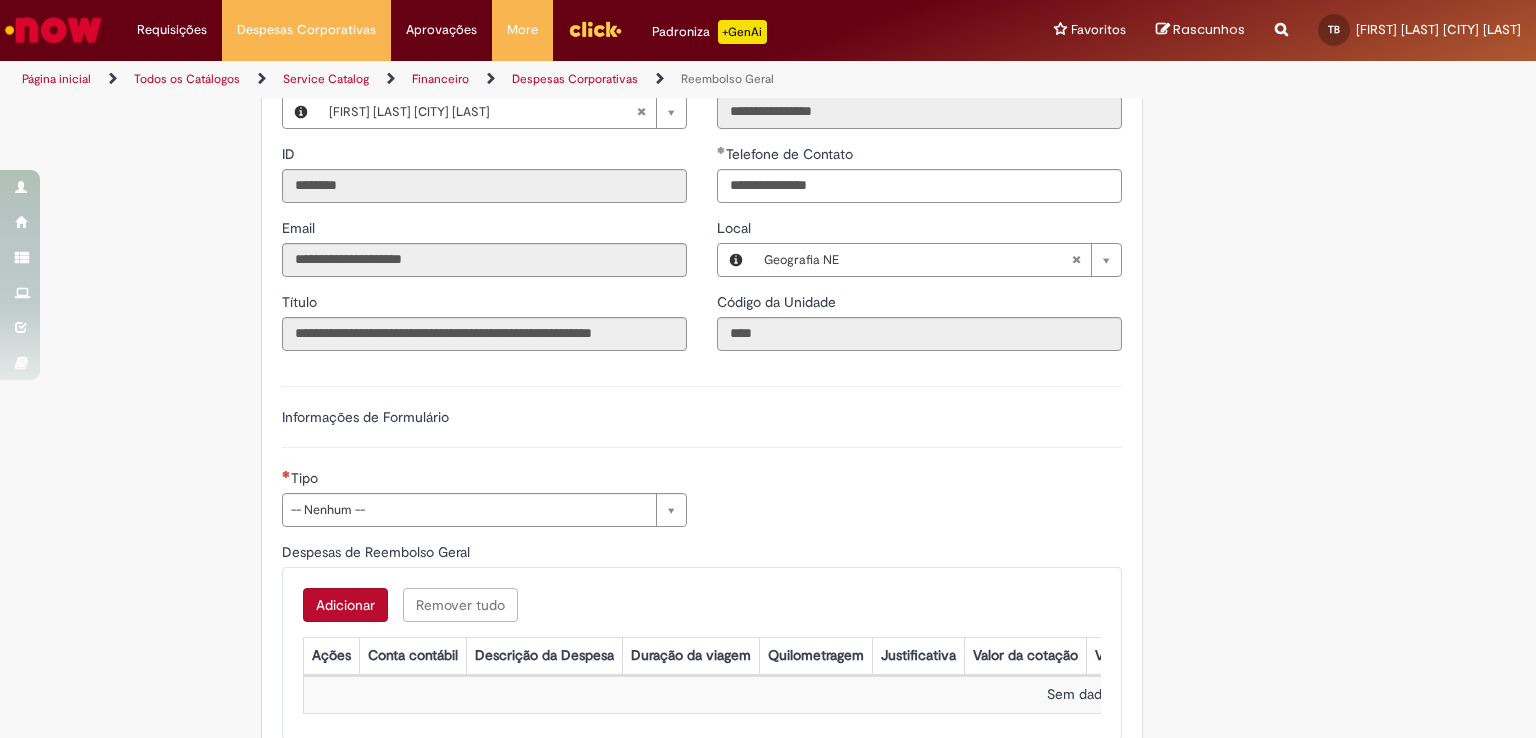 type 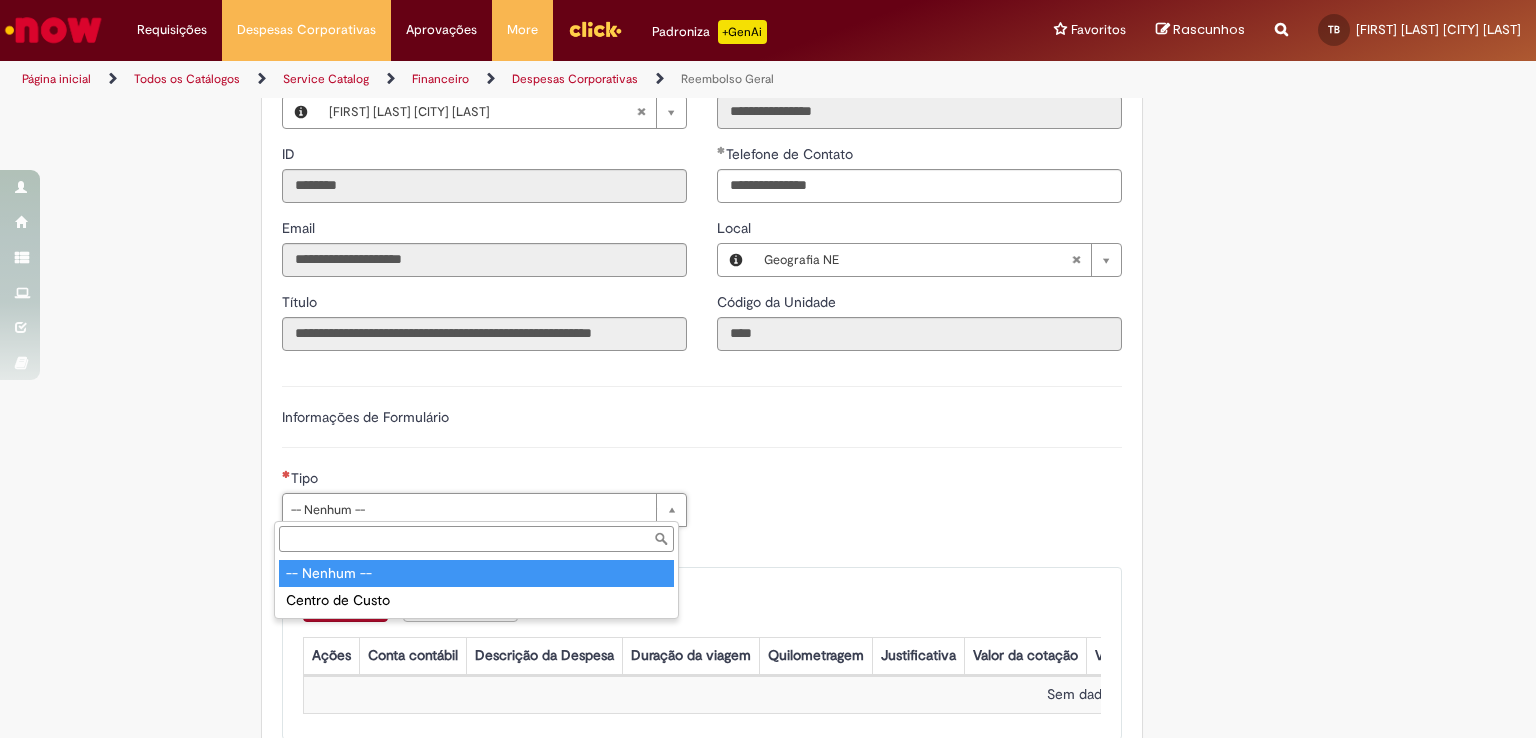 type on "**********" 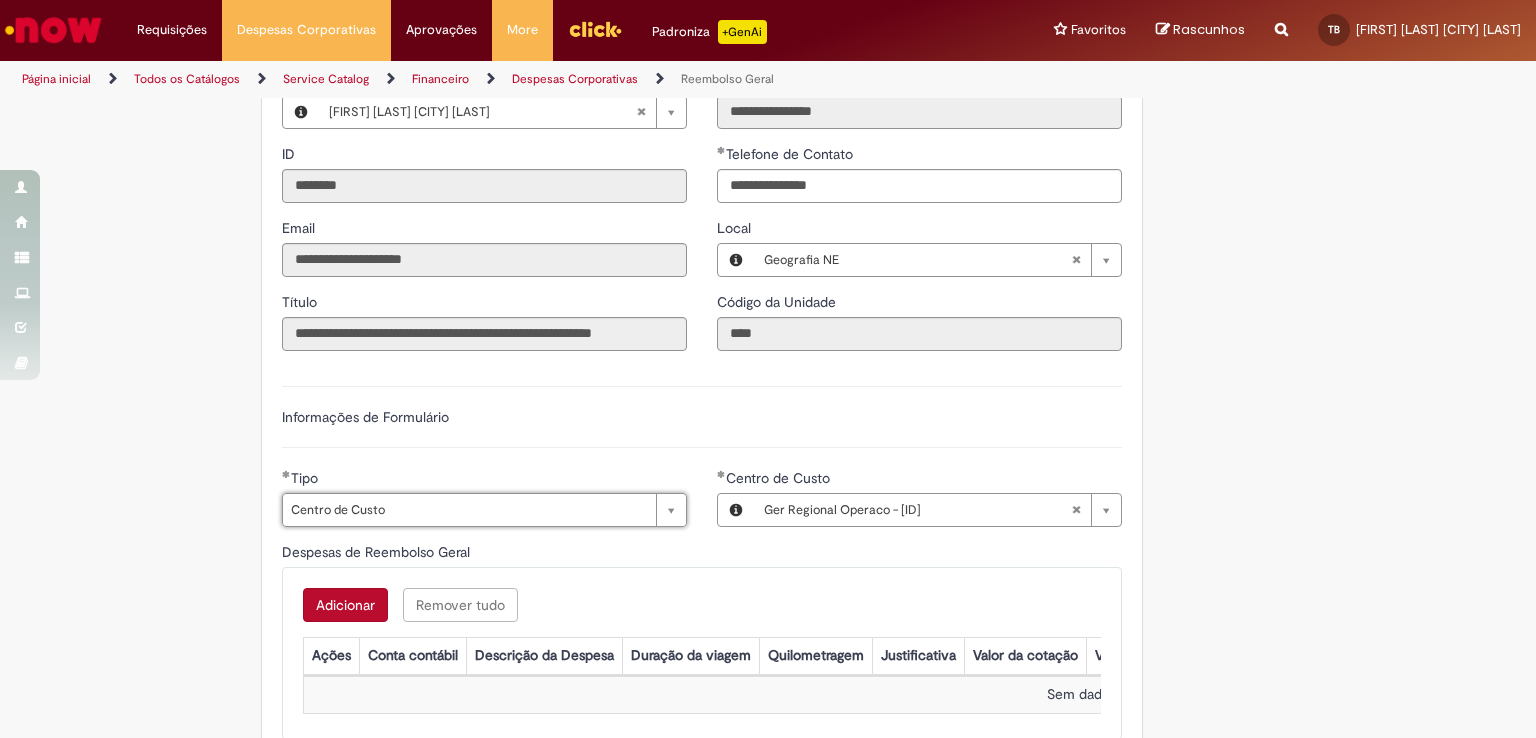 type on "**********" 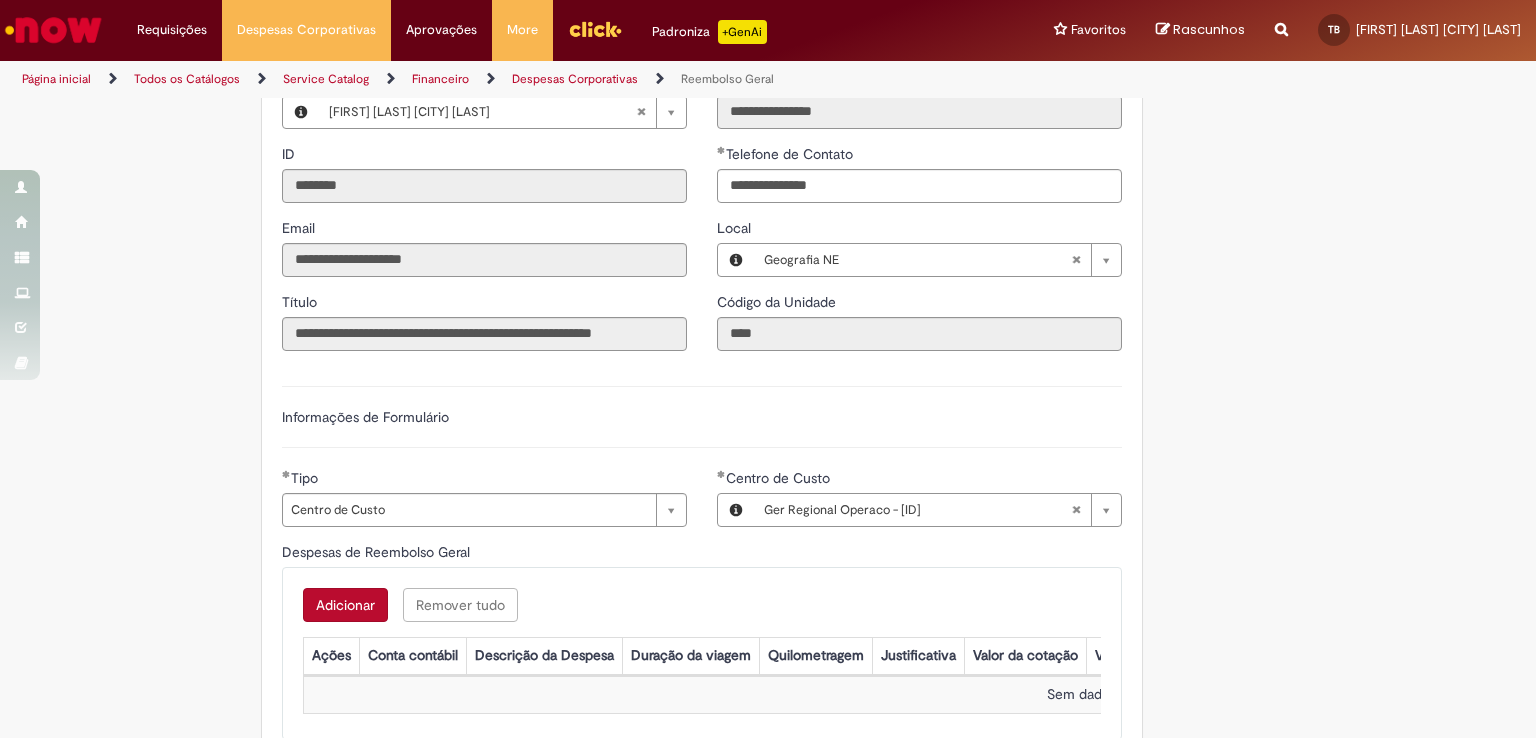 click on "**********" at bounding box center [702, 417] 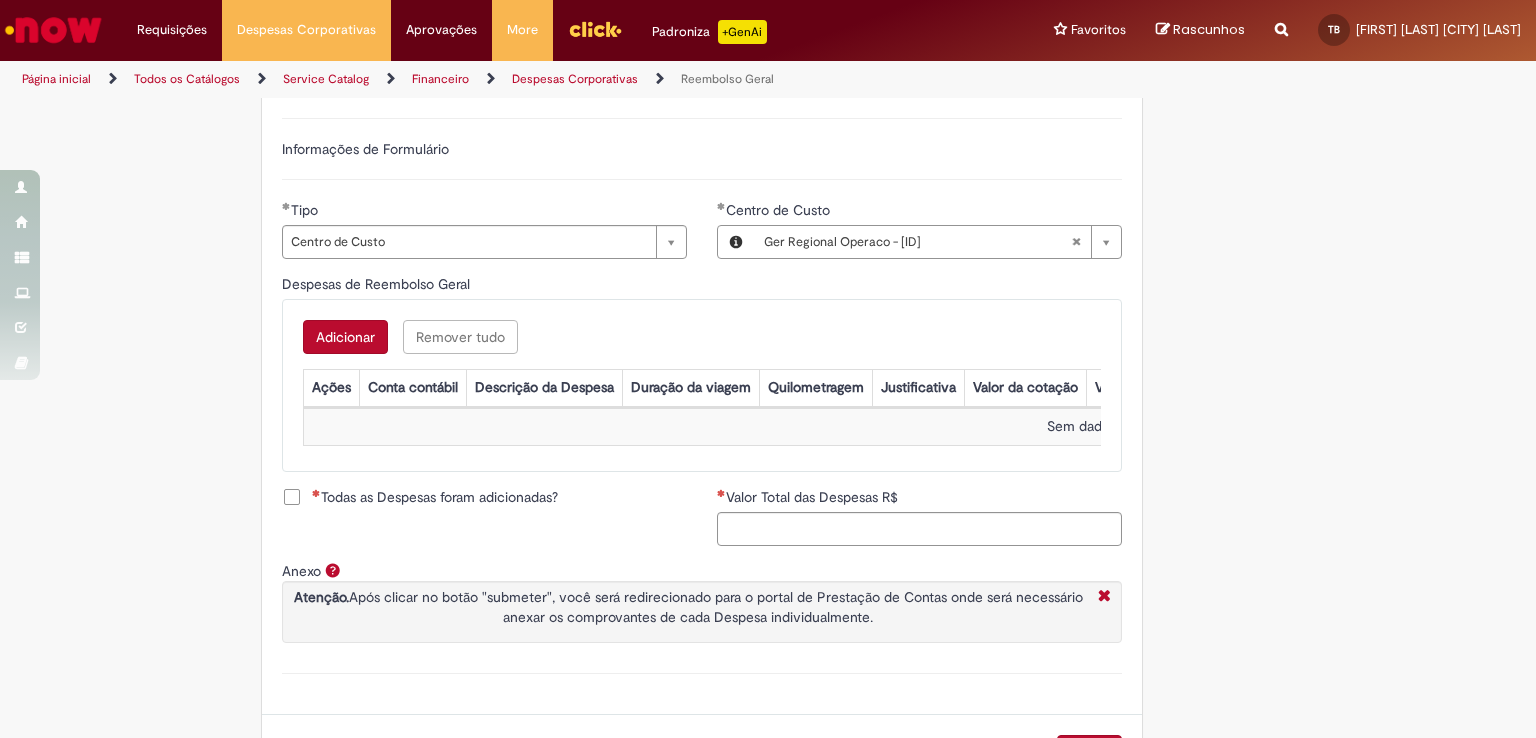 scroll, scrollTop: 720, scrollLeft: 0, axis: vertical 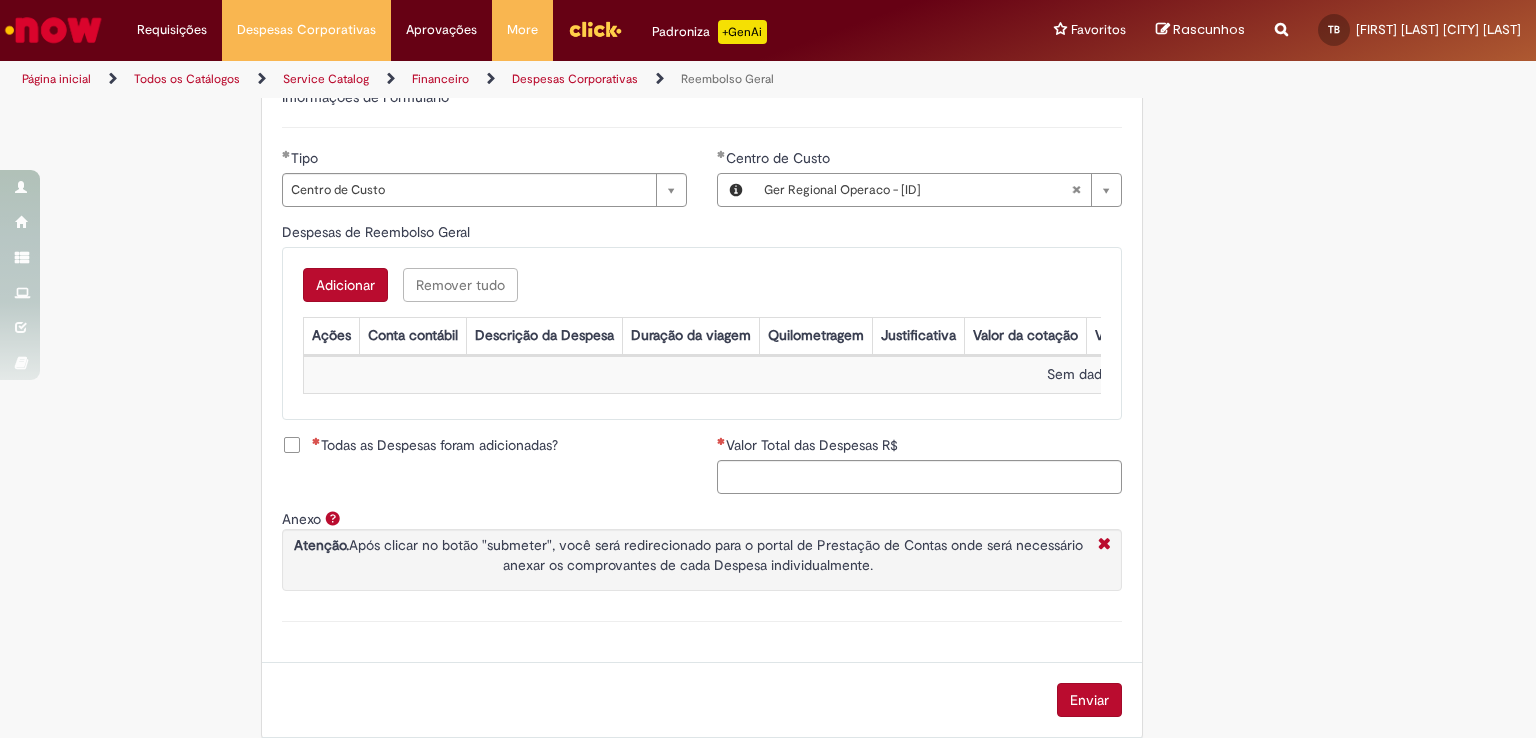 click on "Adicionar" at bounding box center (345, 285) 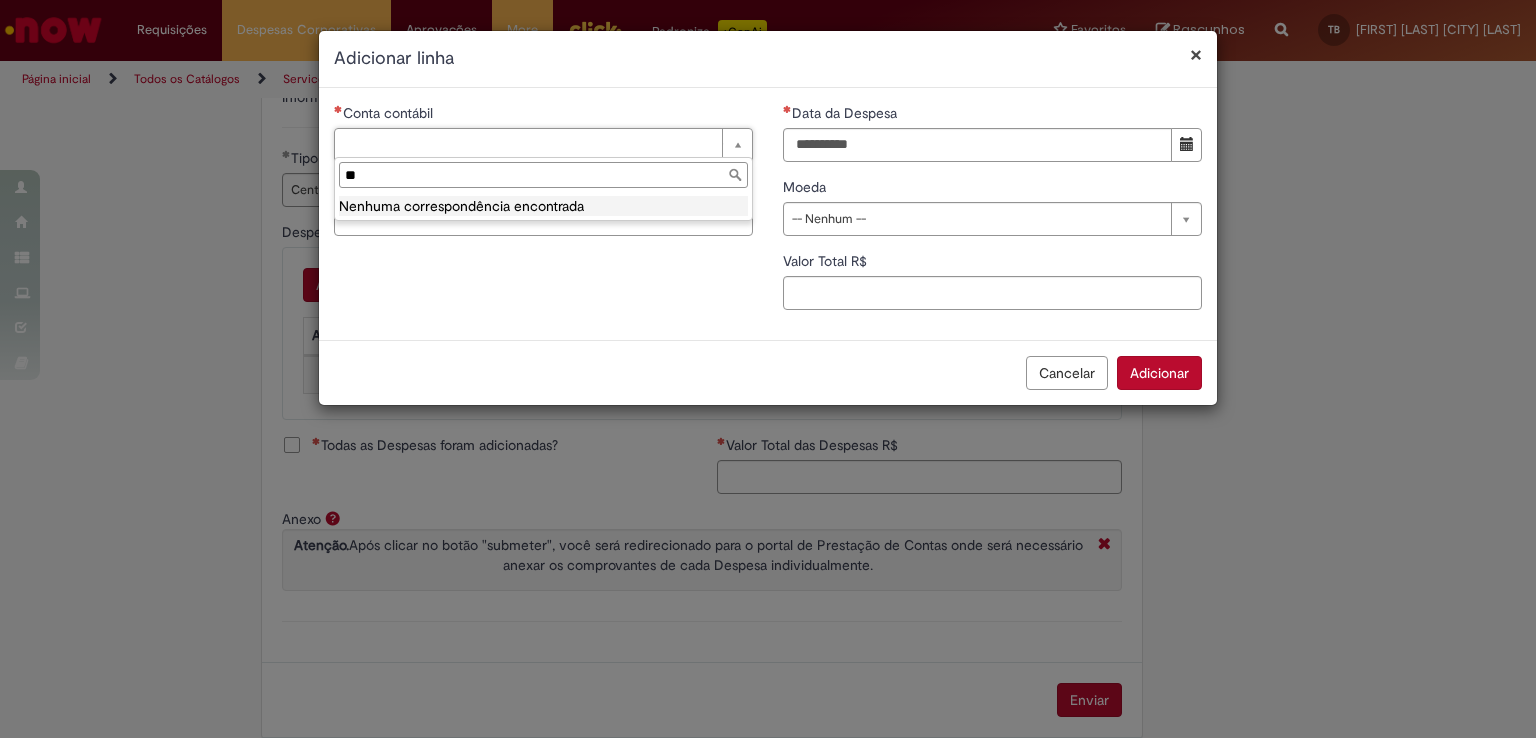 type on "*" 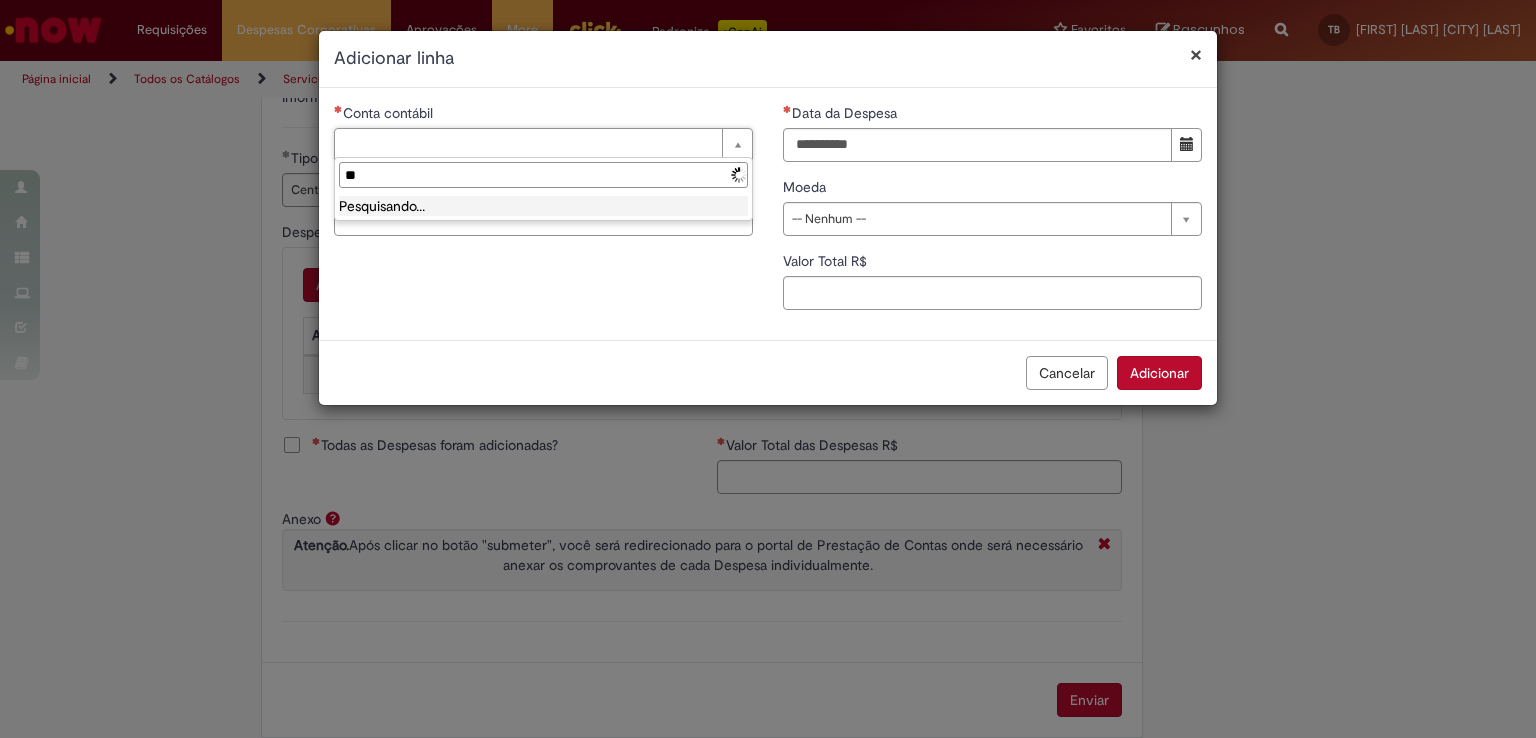 type on "*" 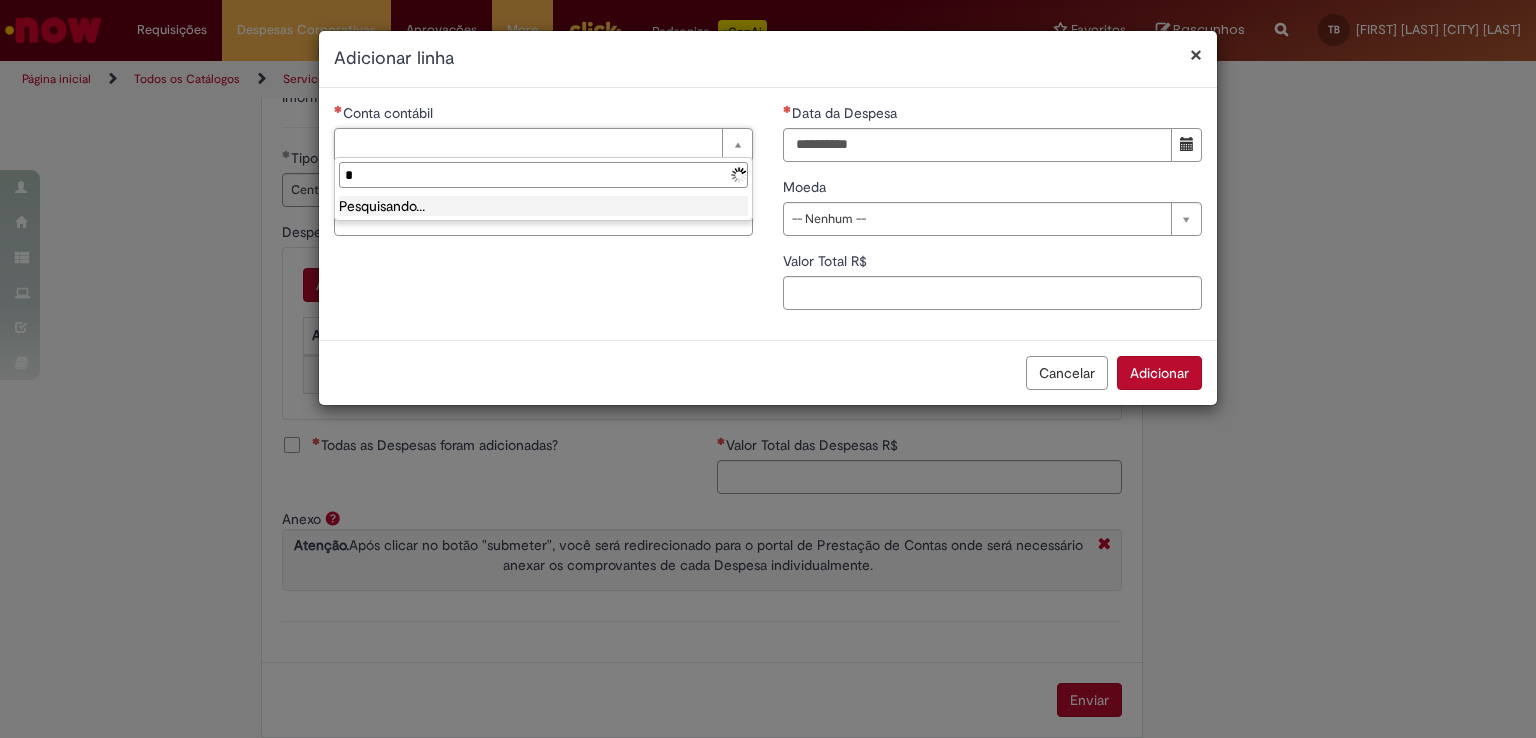 type 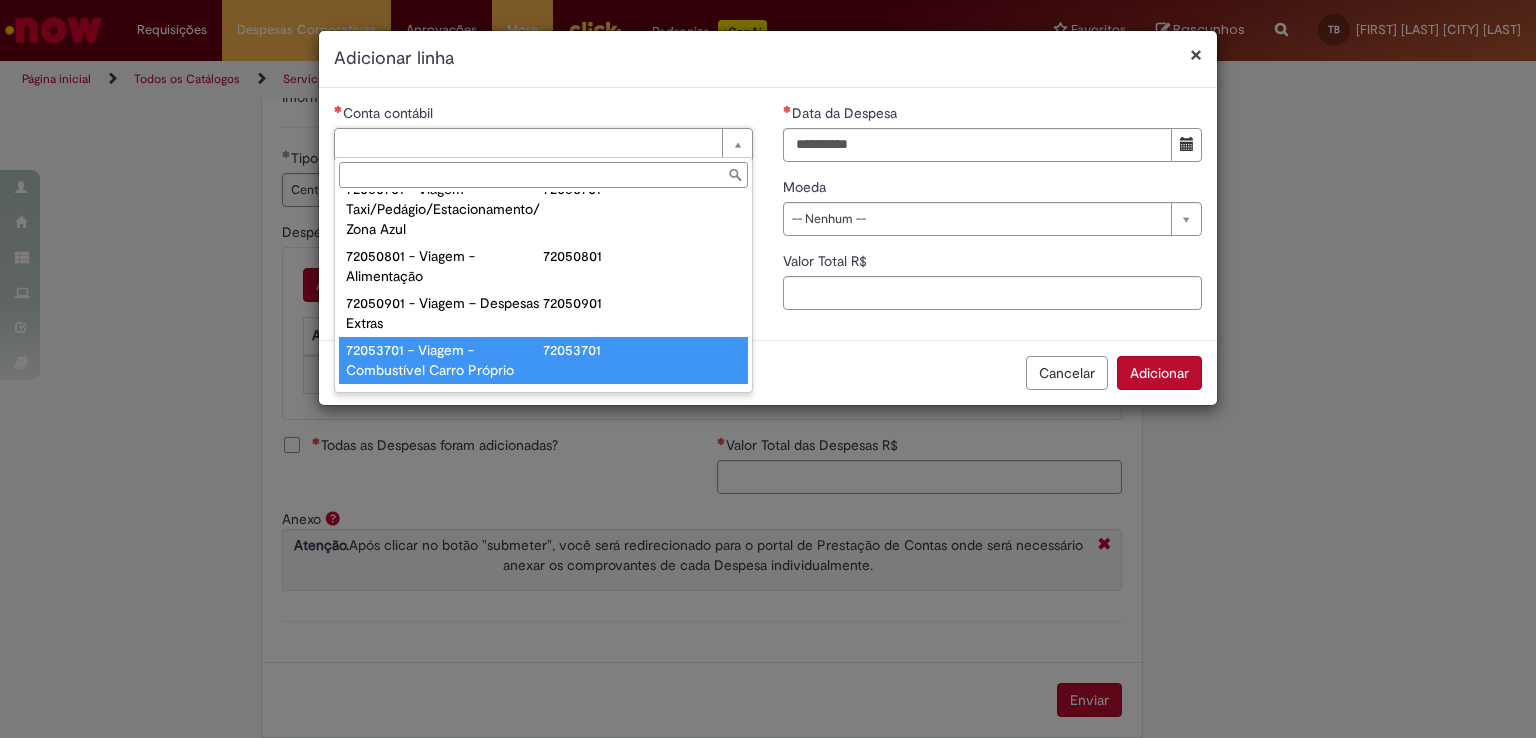 scroll, scrollTop: 1244, scrollLeft: 0, axis: vertical 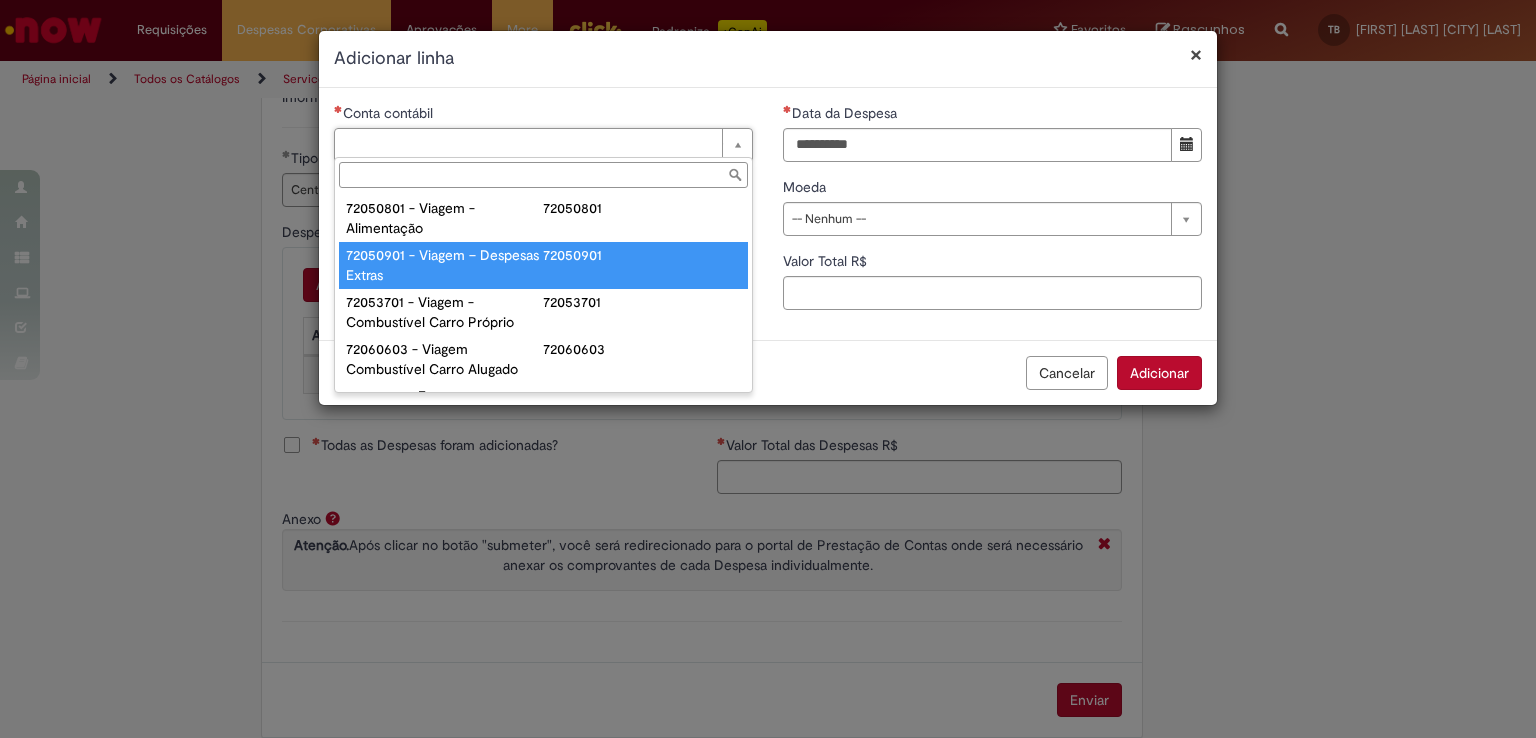 type on "**********" 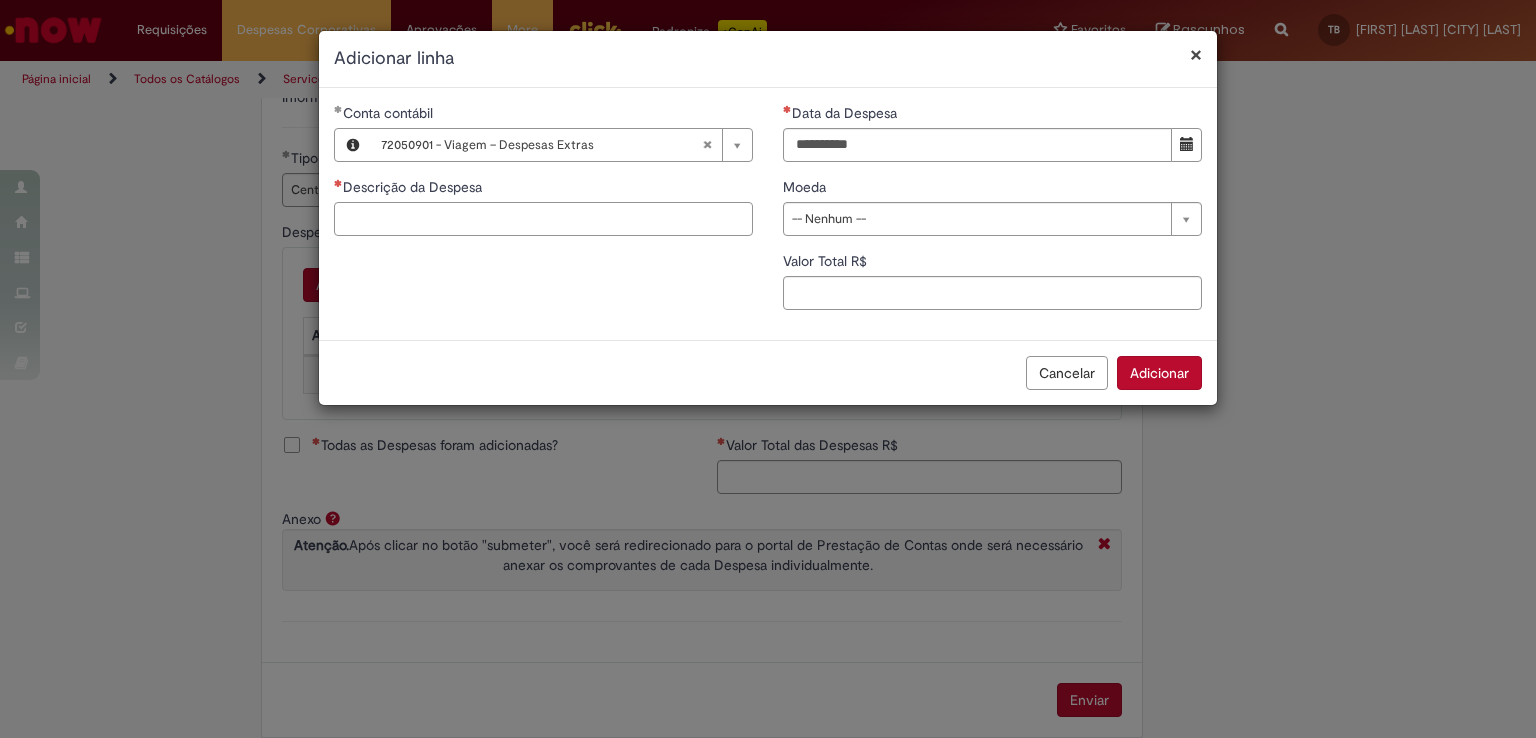click on "Descrição da Despesa" at bounding box center (543, 219) 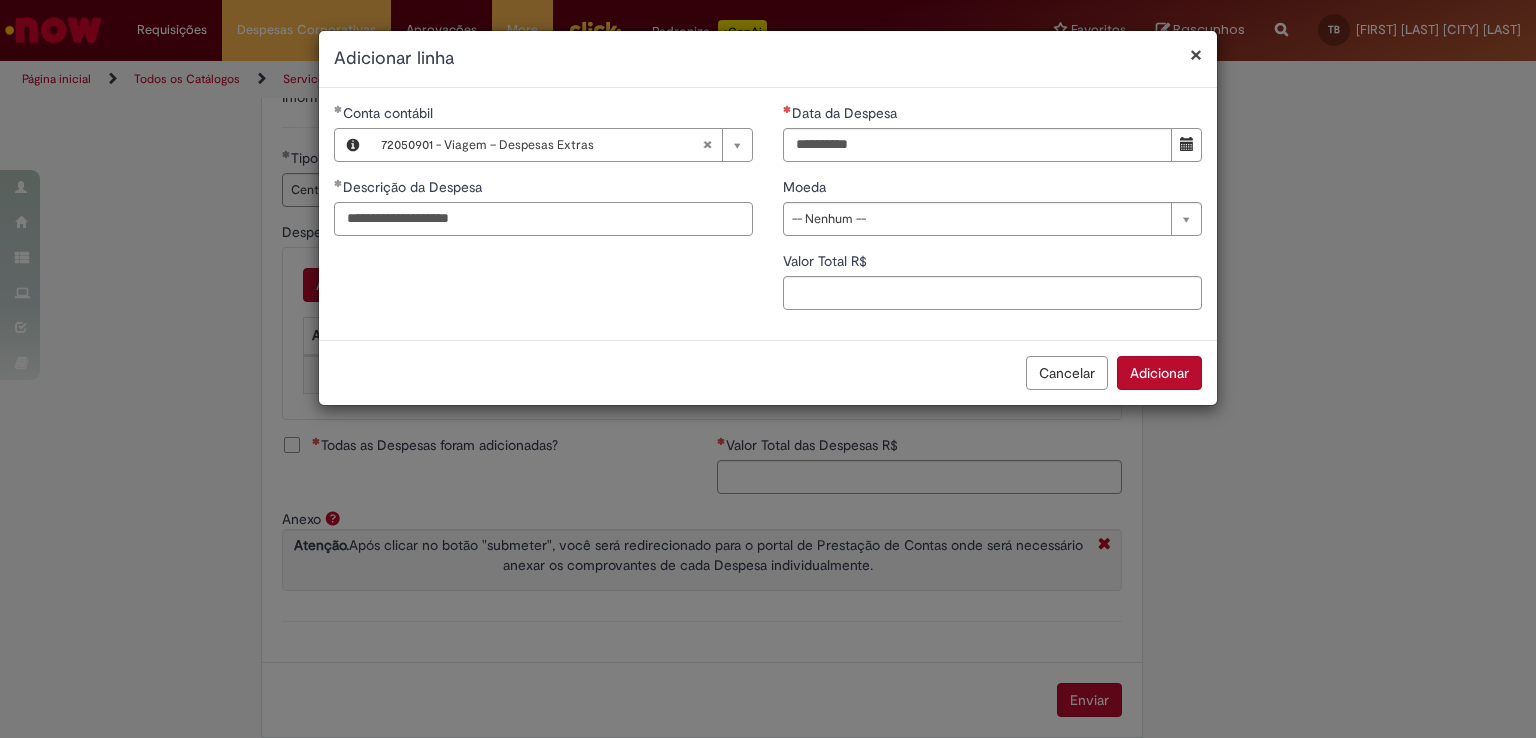 click on "**********" at bounding box center (543, 219) 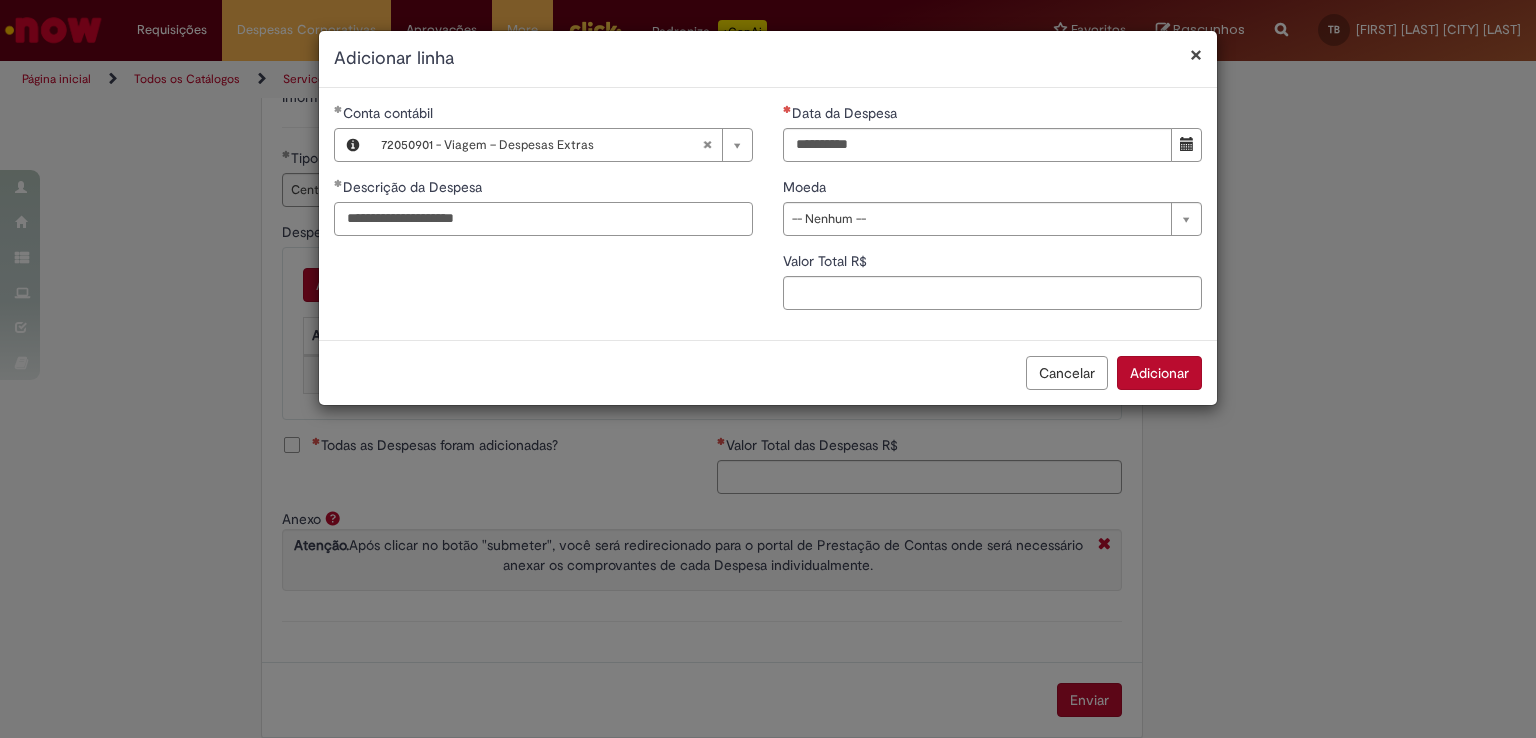 type on "**********" 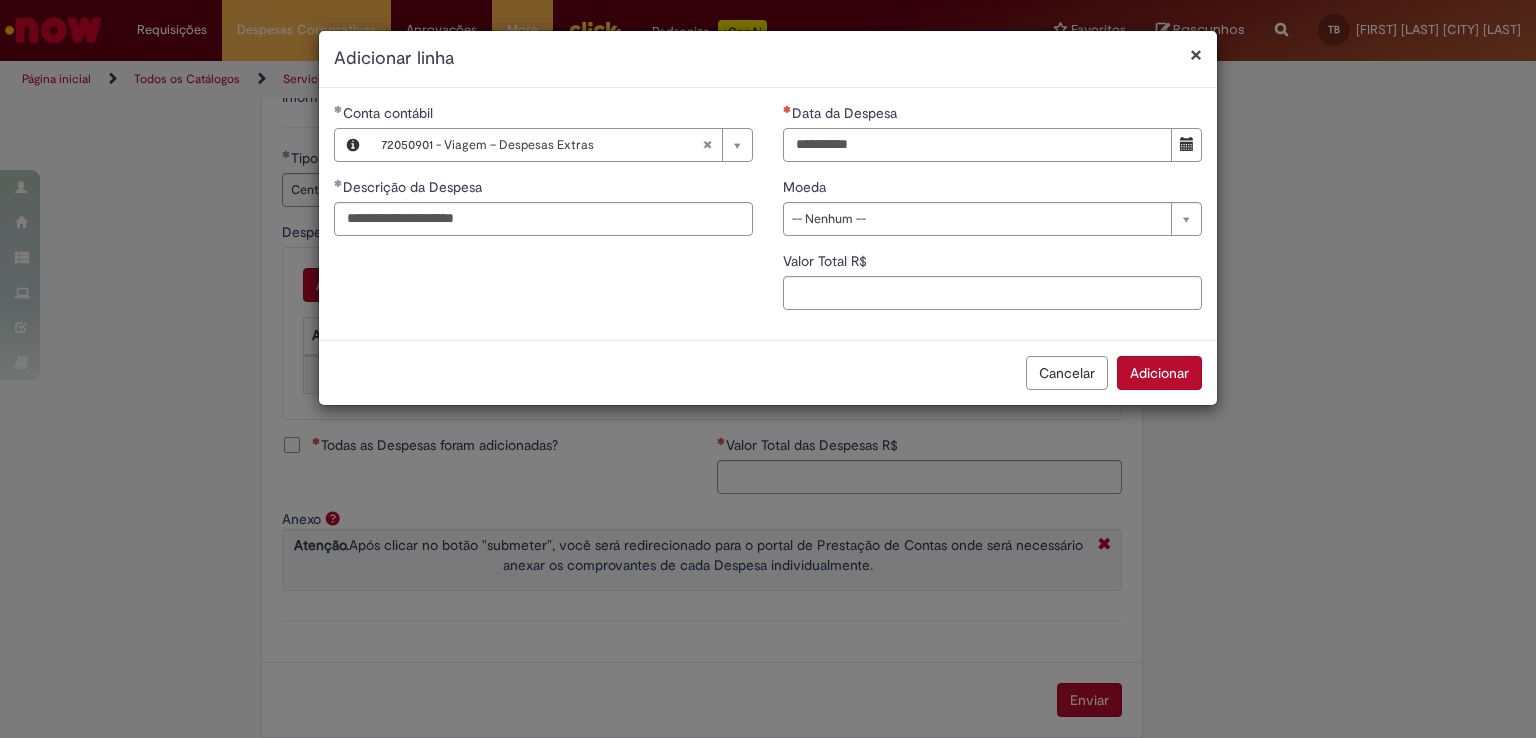 click on "Data da Despesa" at bounding box center (977, 145) 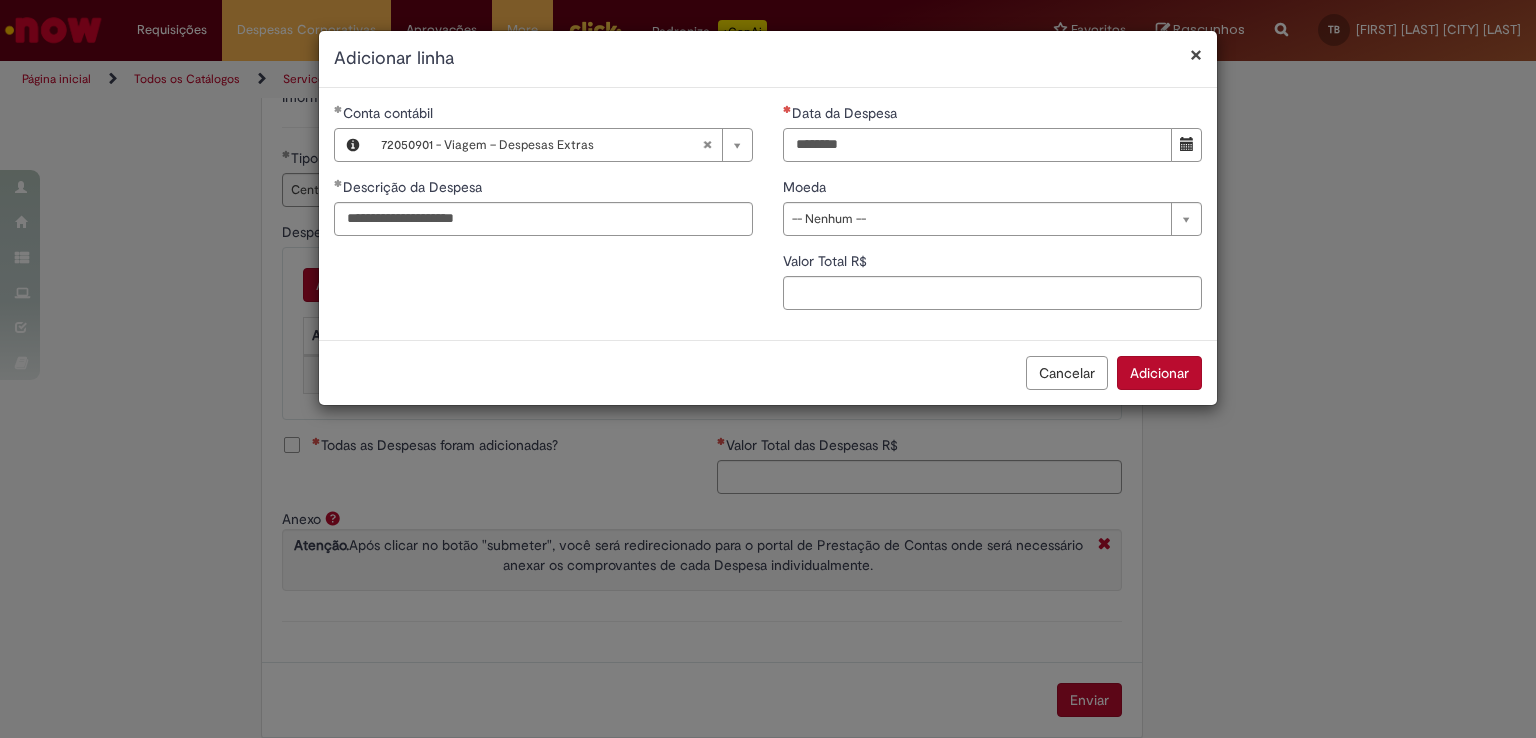 type on "********" 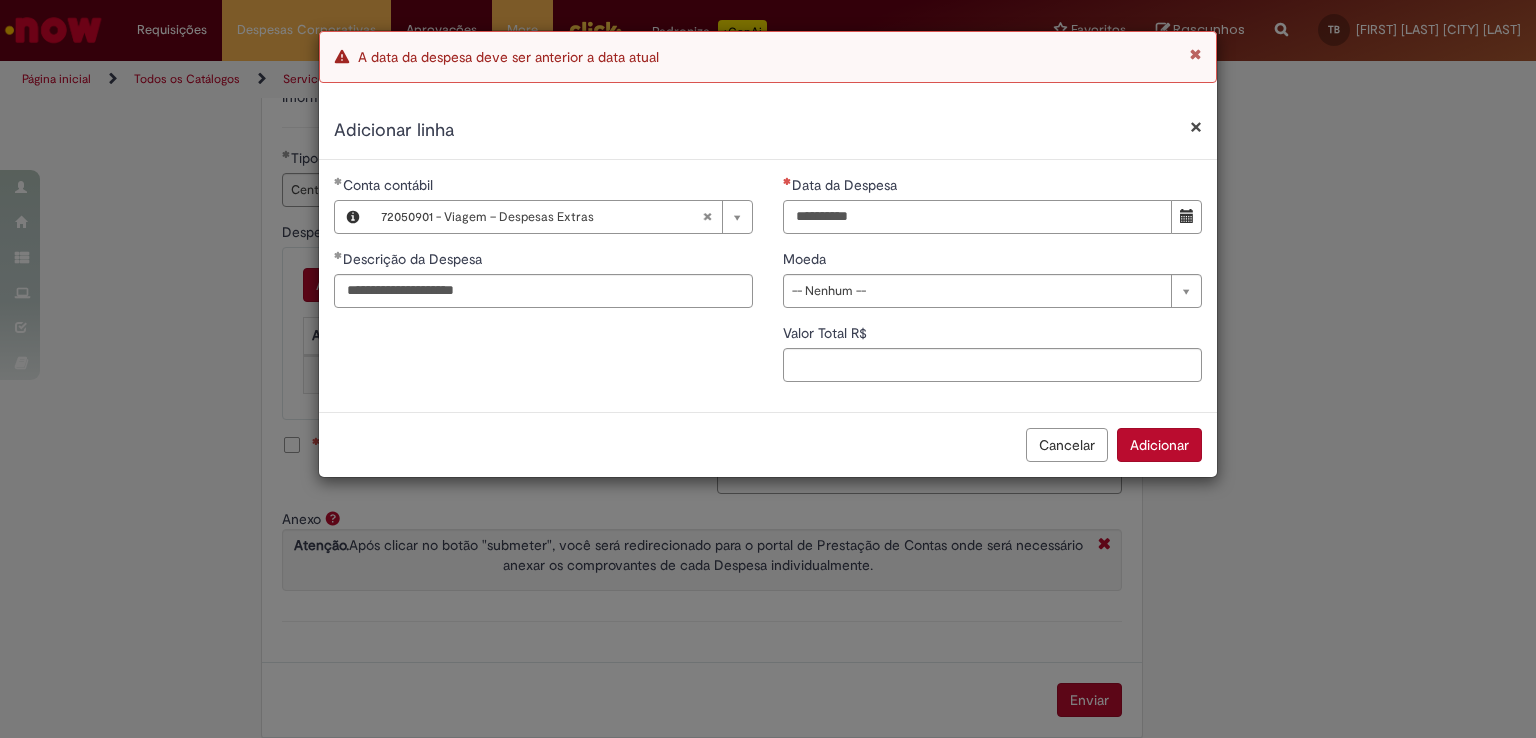 click on "Data da Despesa" at bounding box center (977, 217) 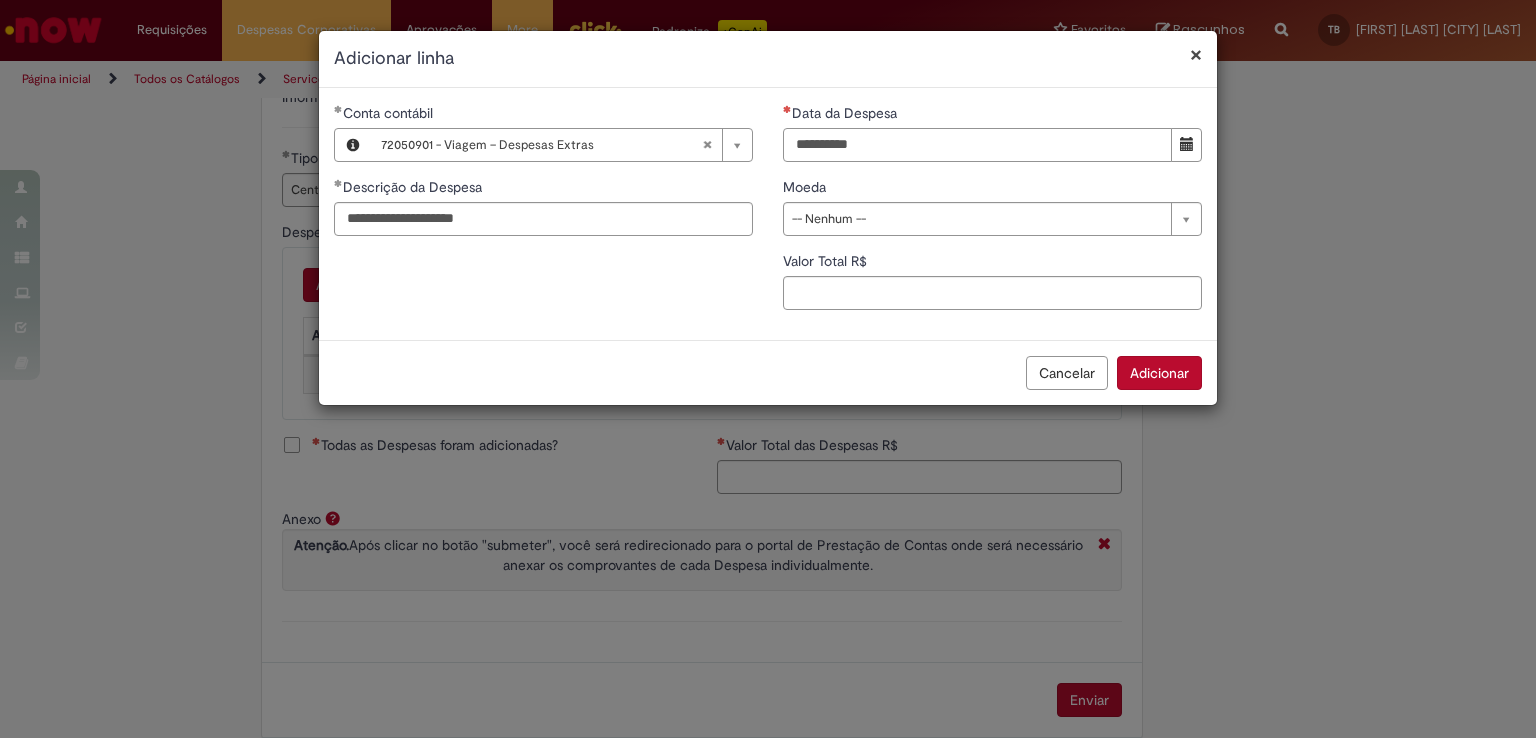 type on "**********" 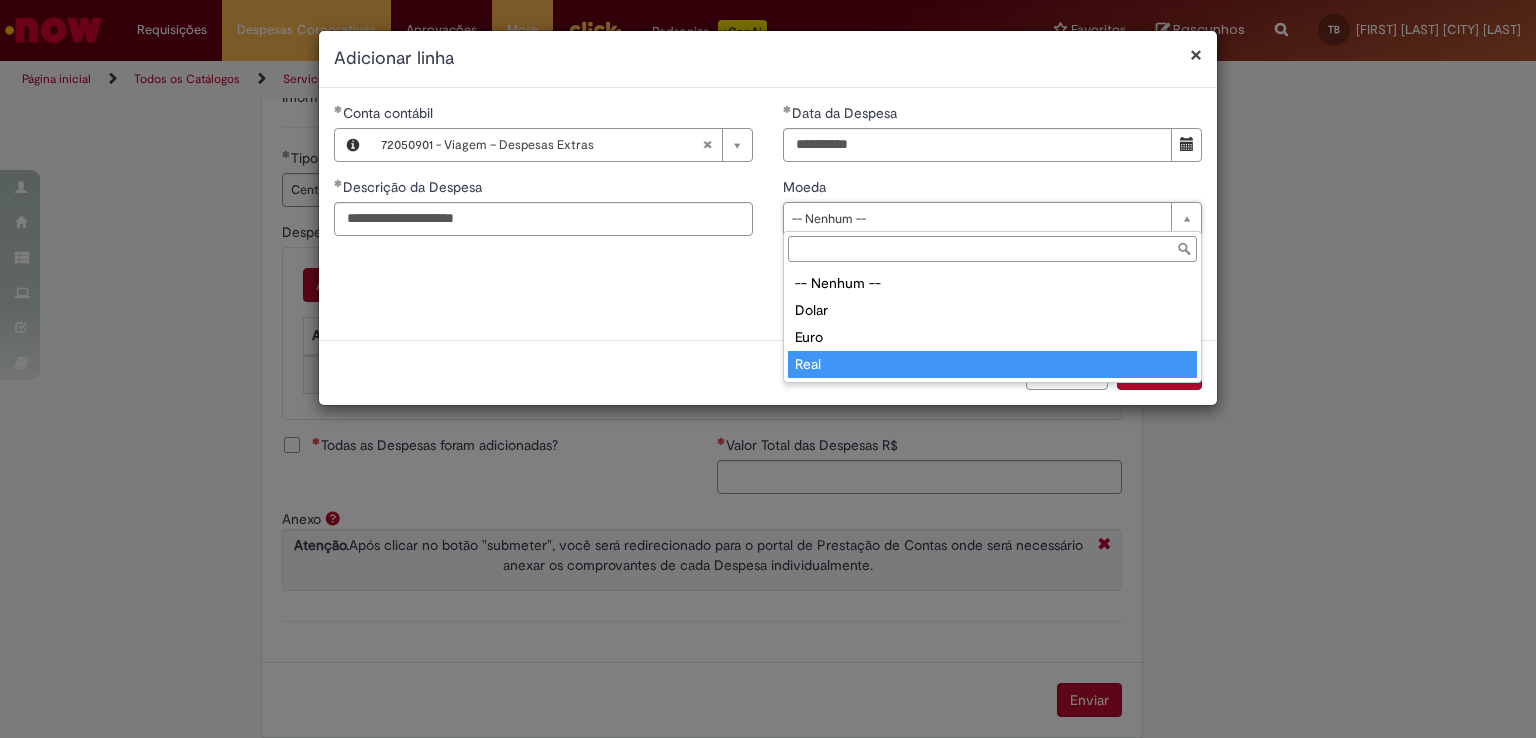 type on "****" 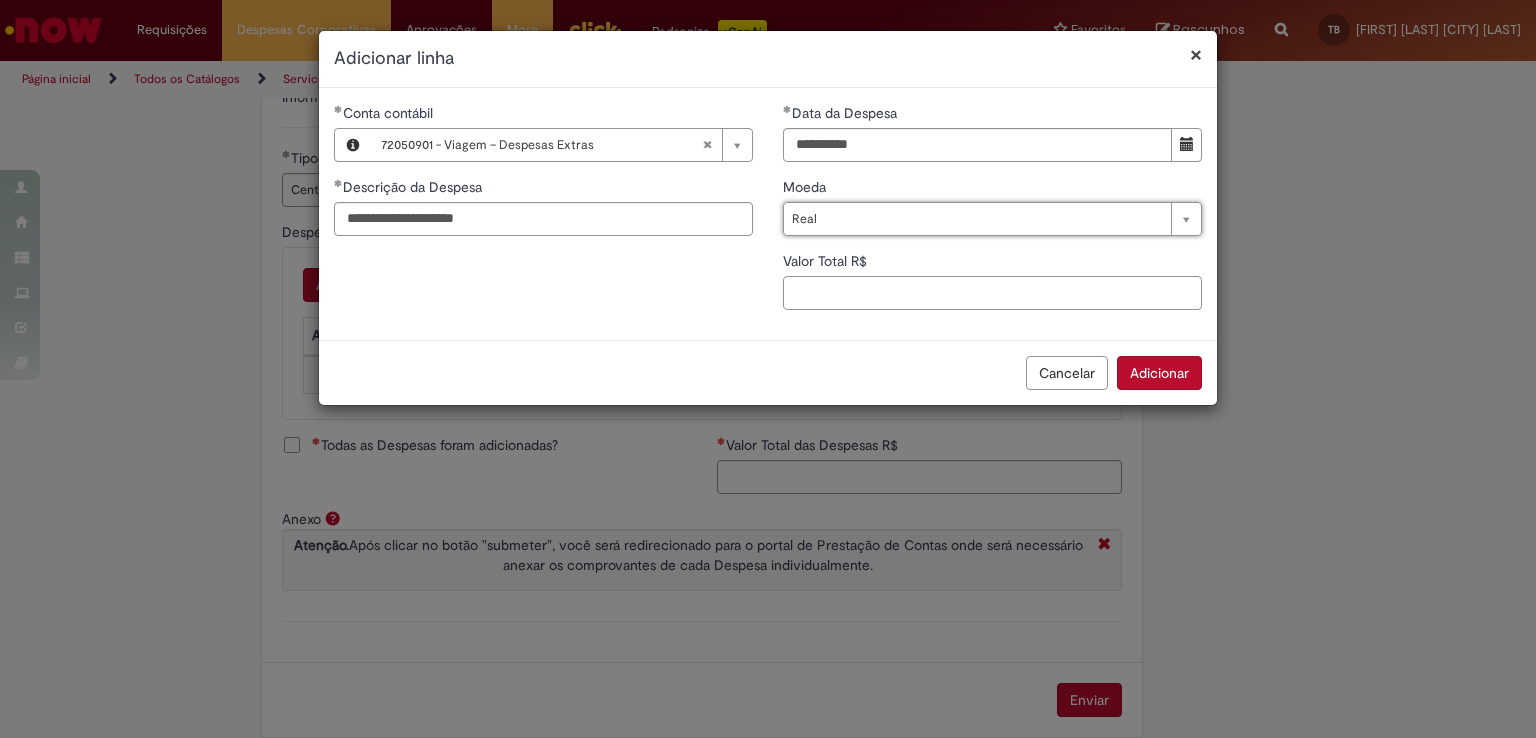 click on "Valor Total R$" at bounding box center (992, 293) 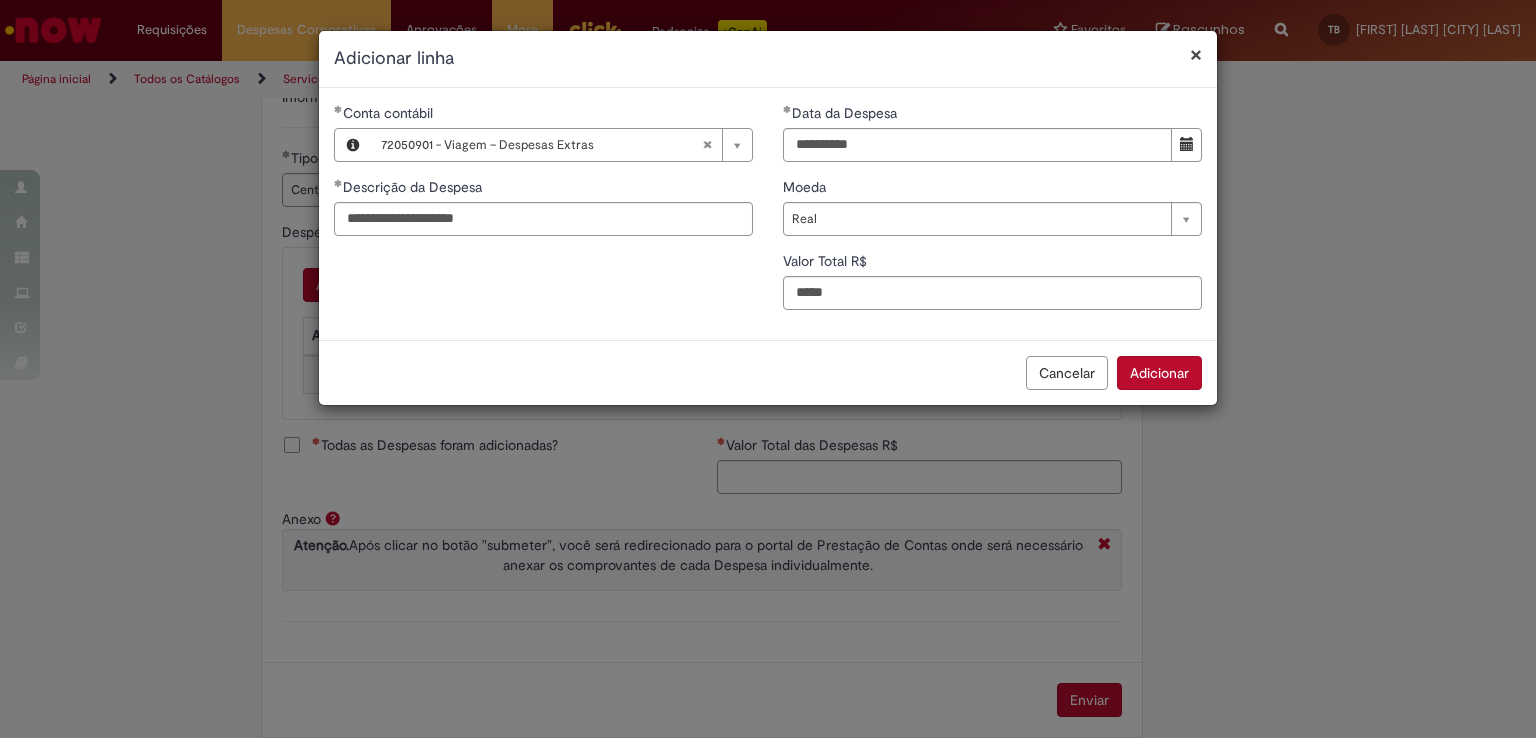 type on "****" 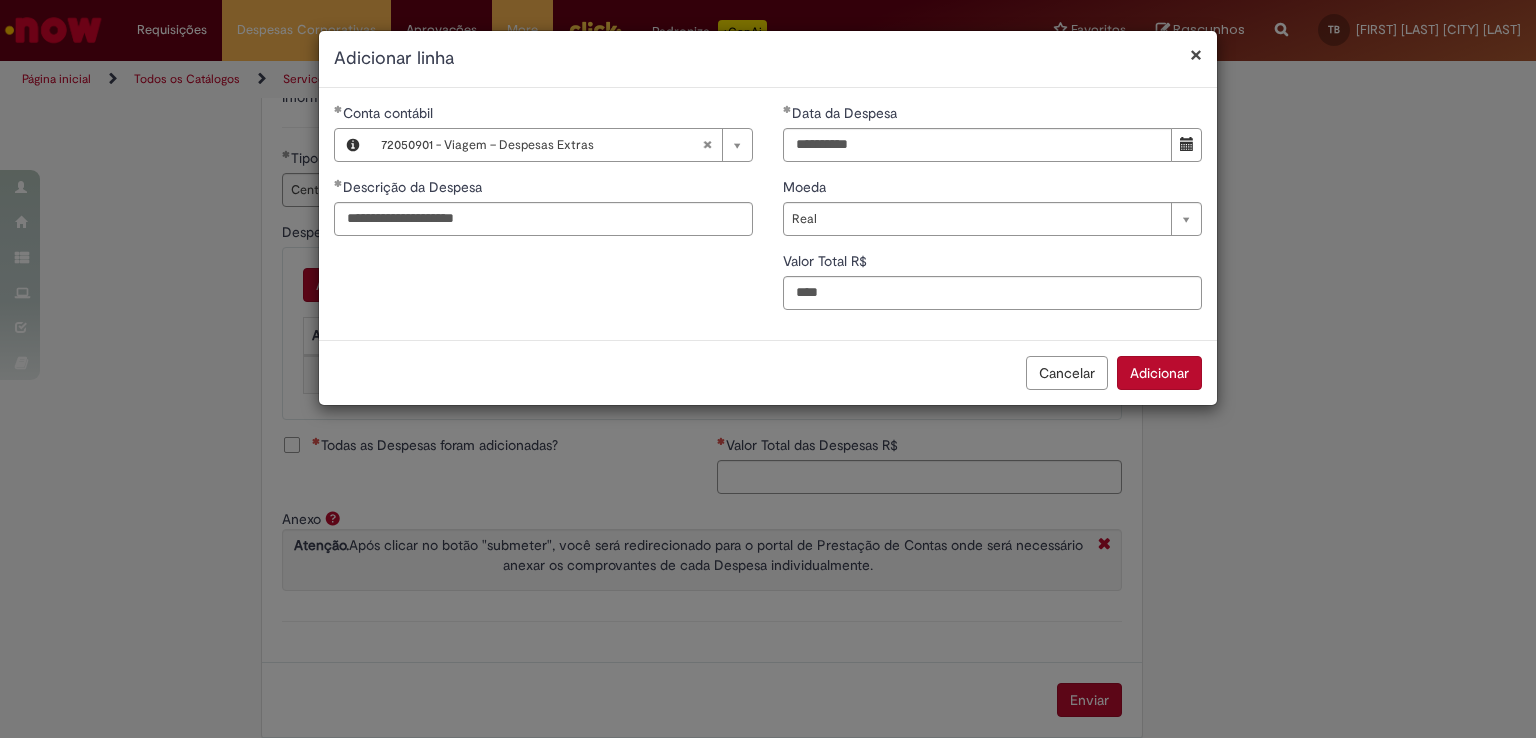 click on "Adicionar" at bounding box center [1159, 373] 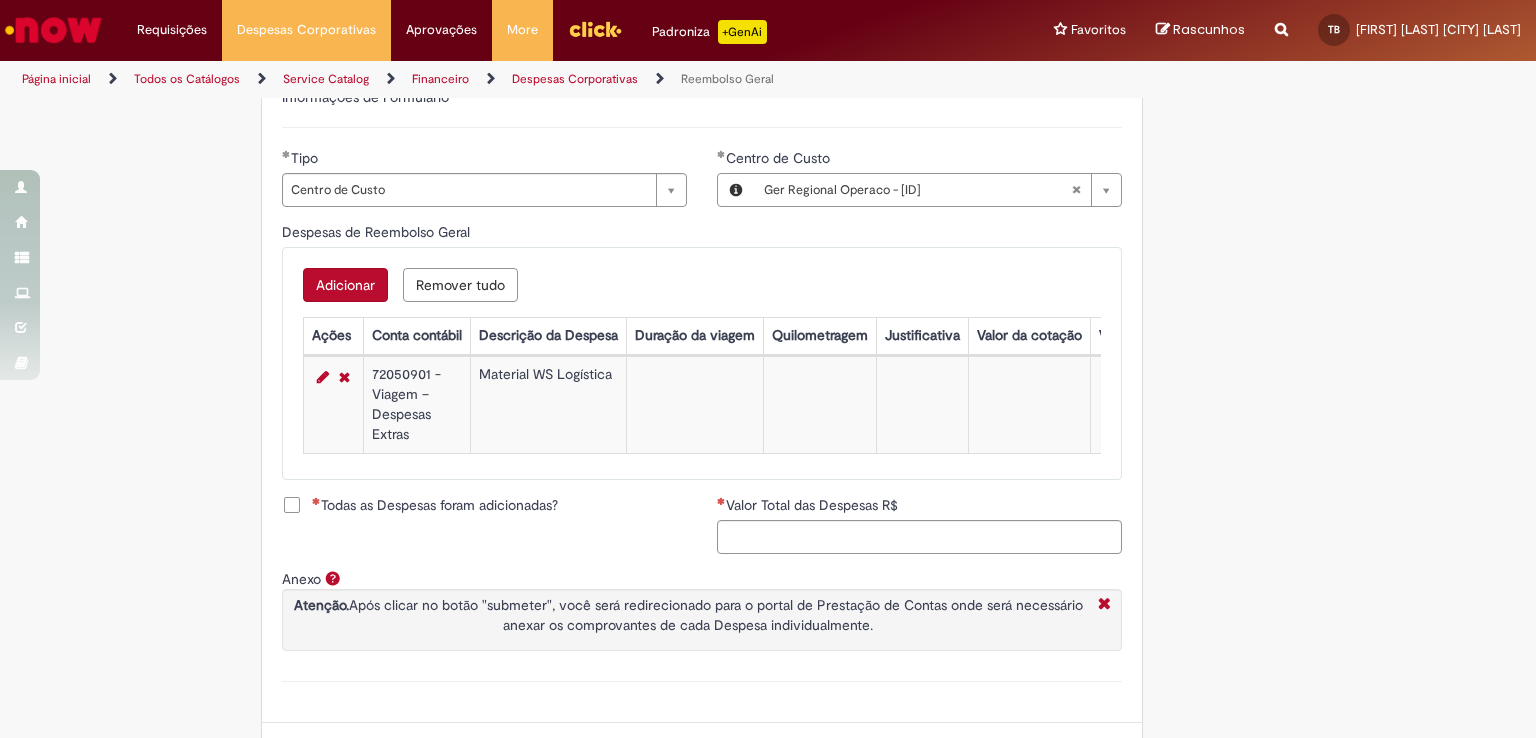 scroll, scrollTop: 720, scrollLeft: 0, axis: vertical 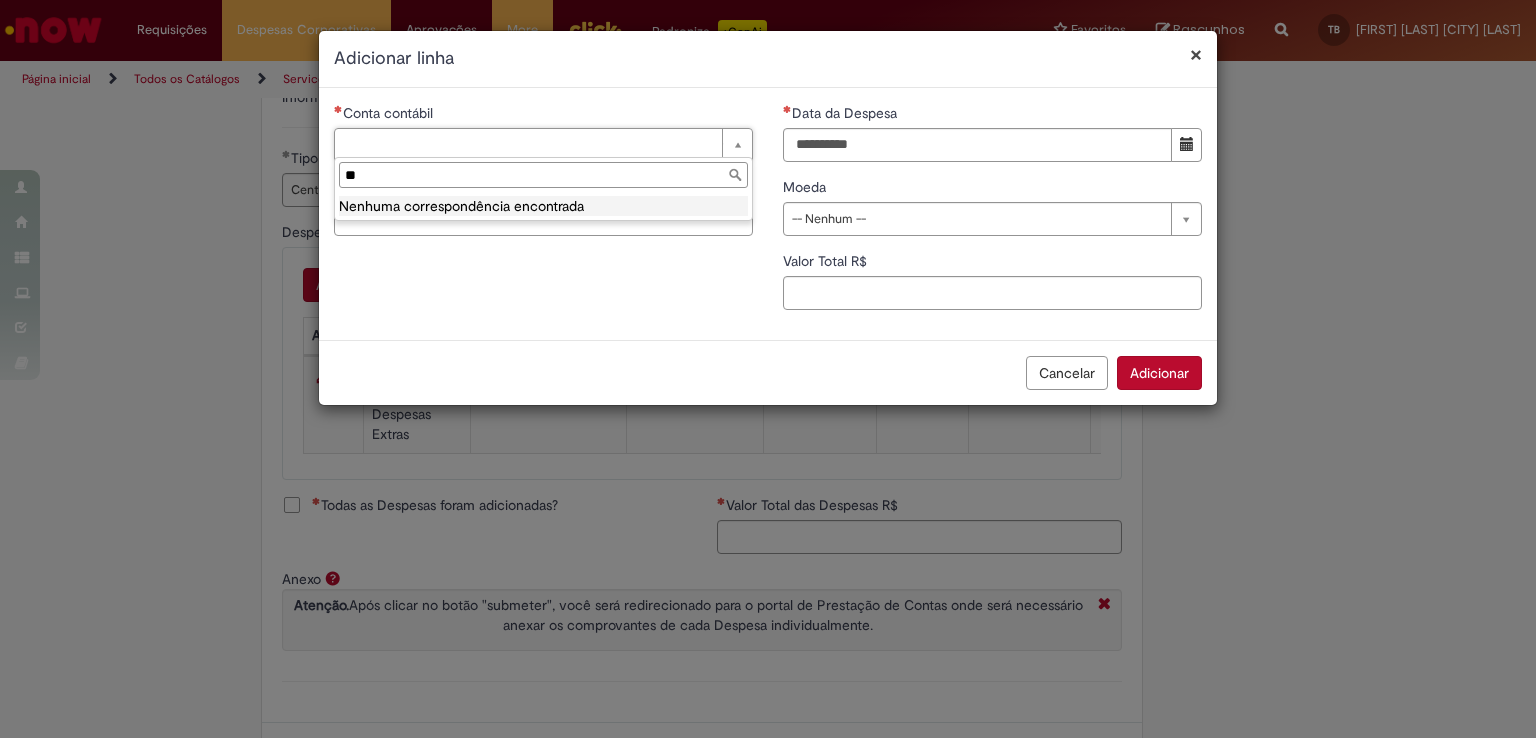 type on "*" 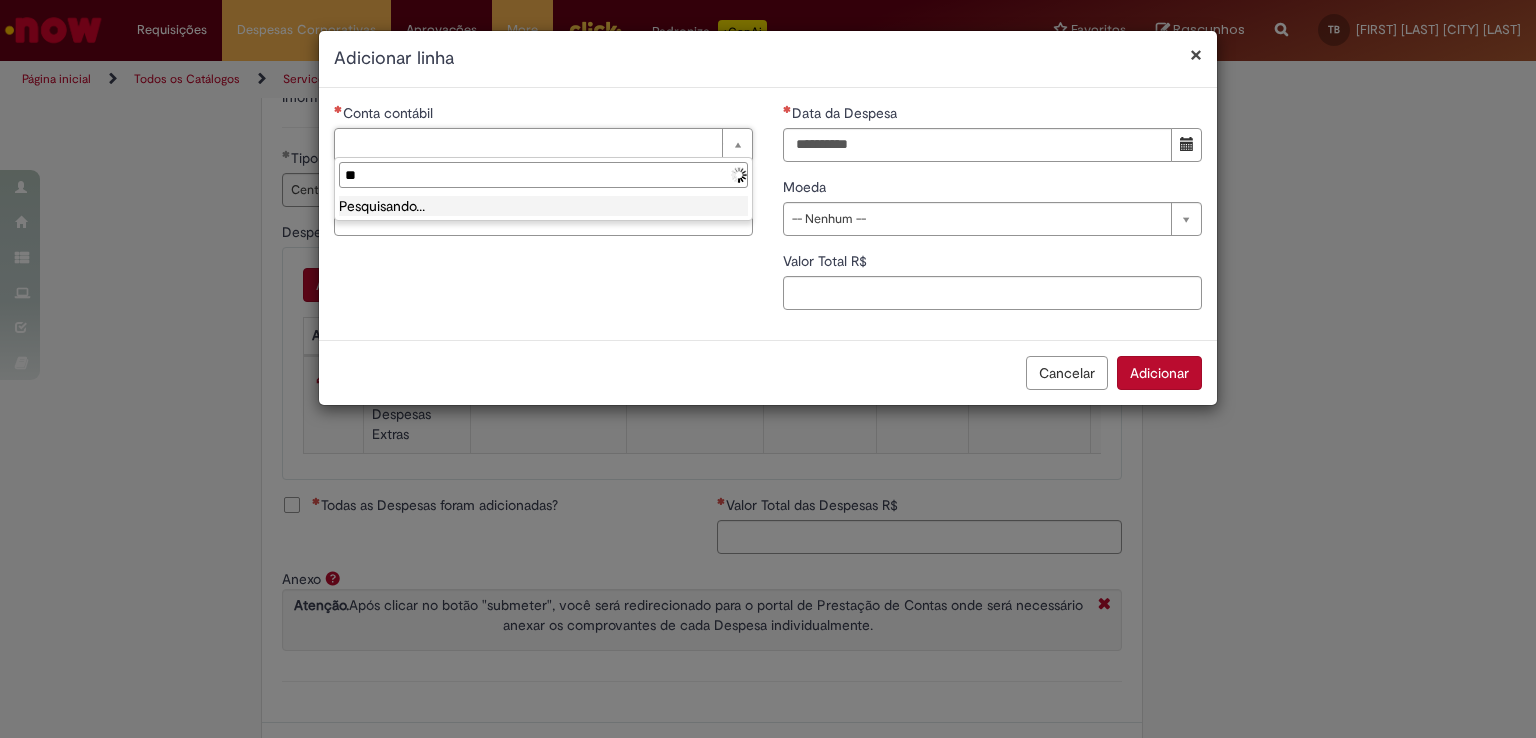 type on "*" 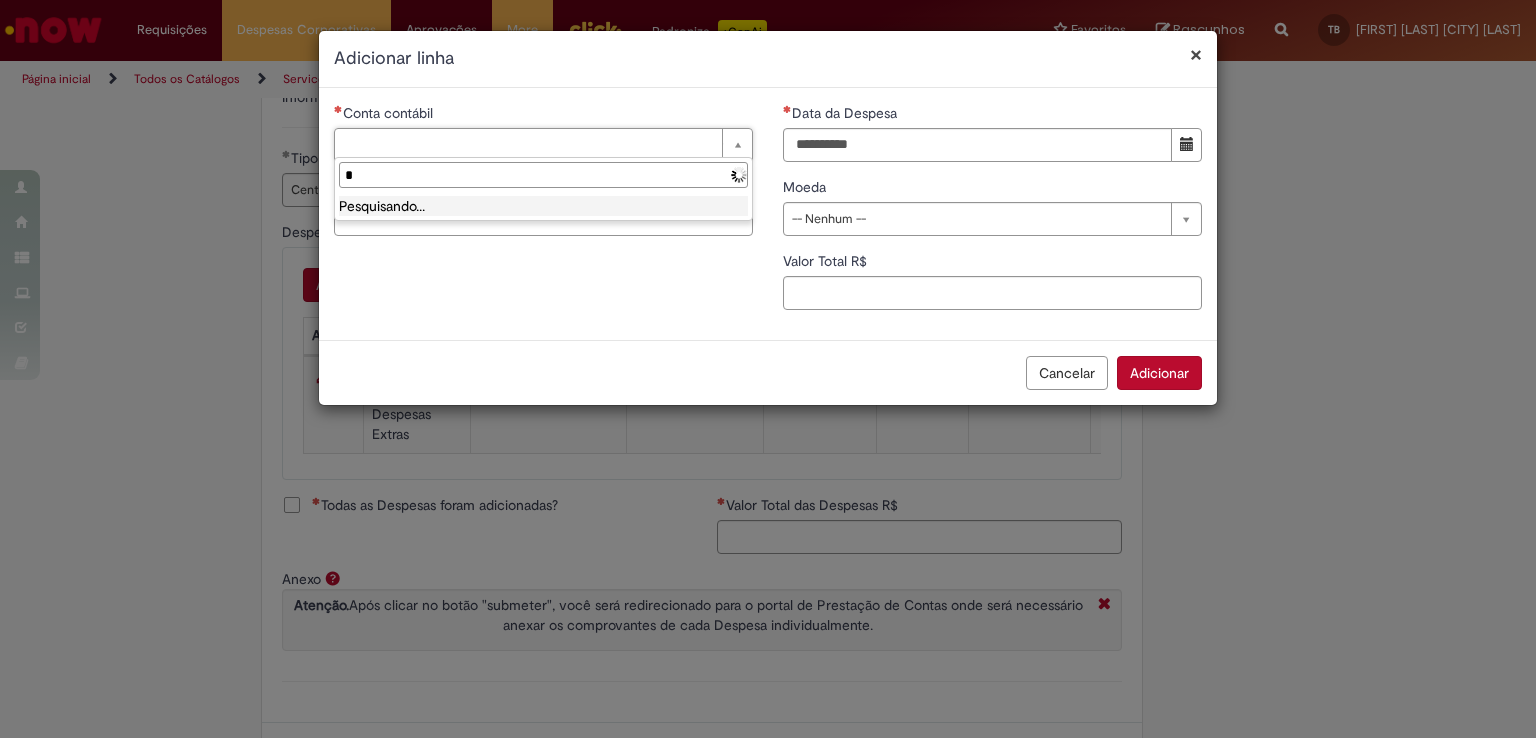 type 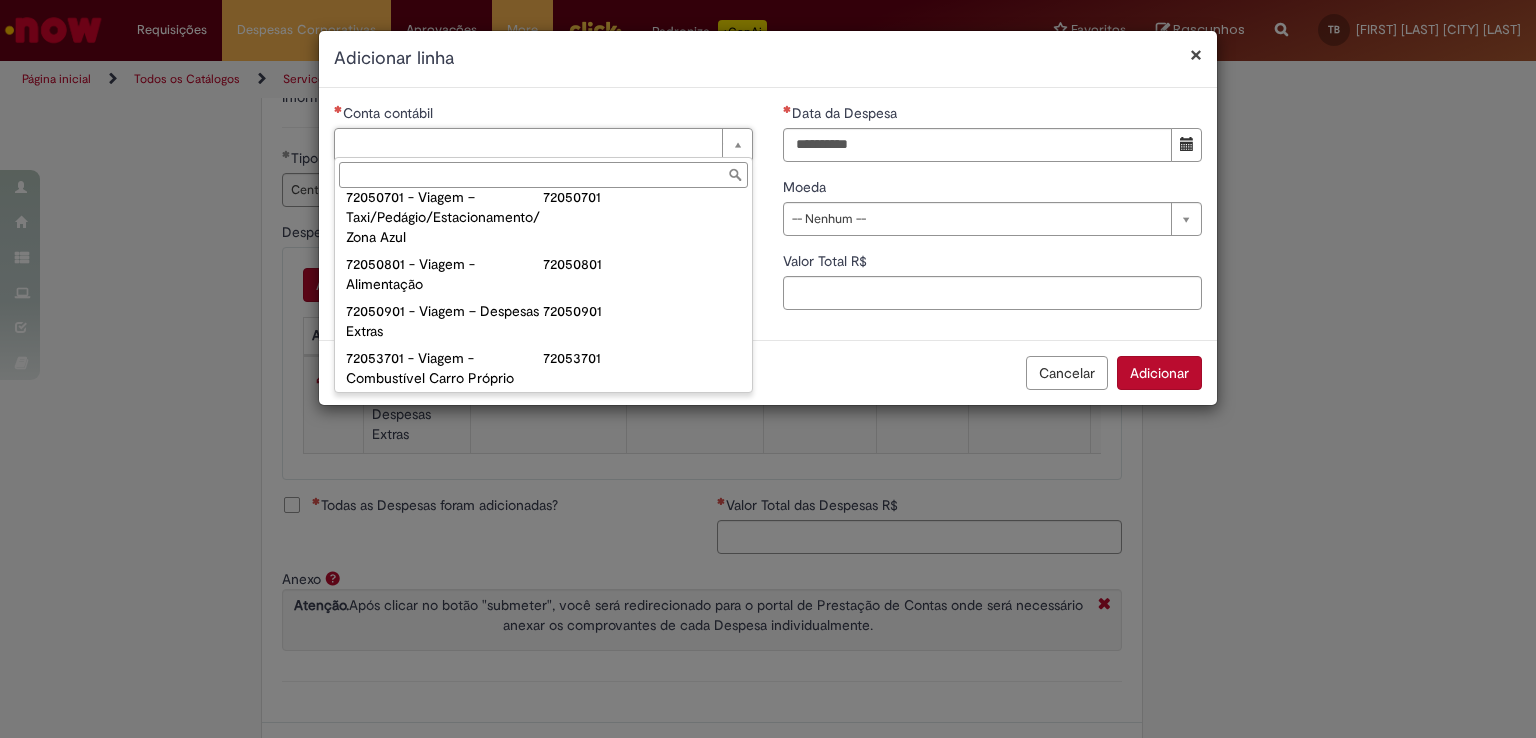 scroll, scrollTop: 1220, scrollLeft: 0, axis: vertical 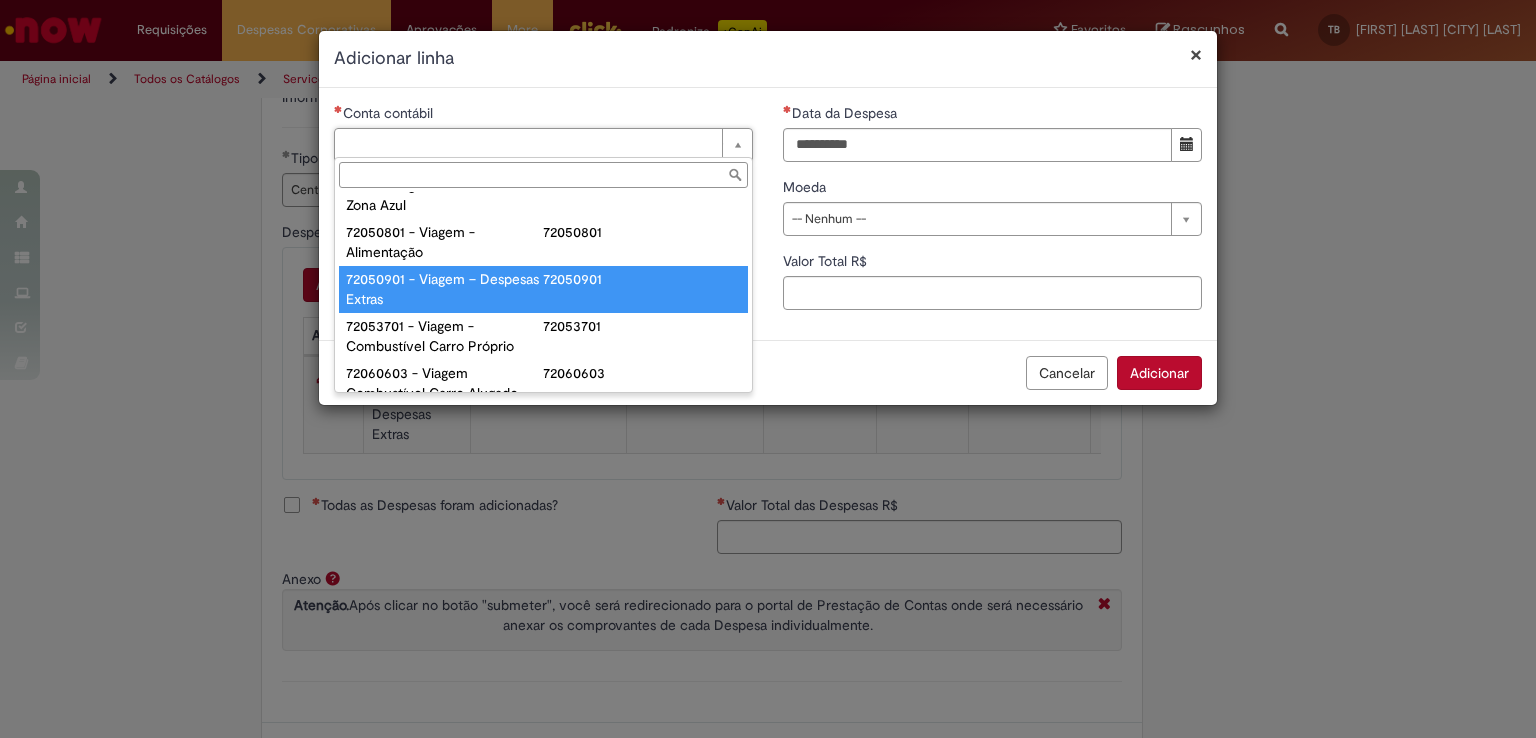 type on "**********" 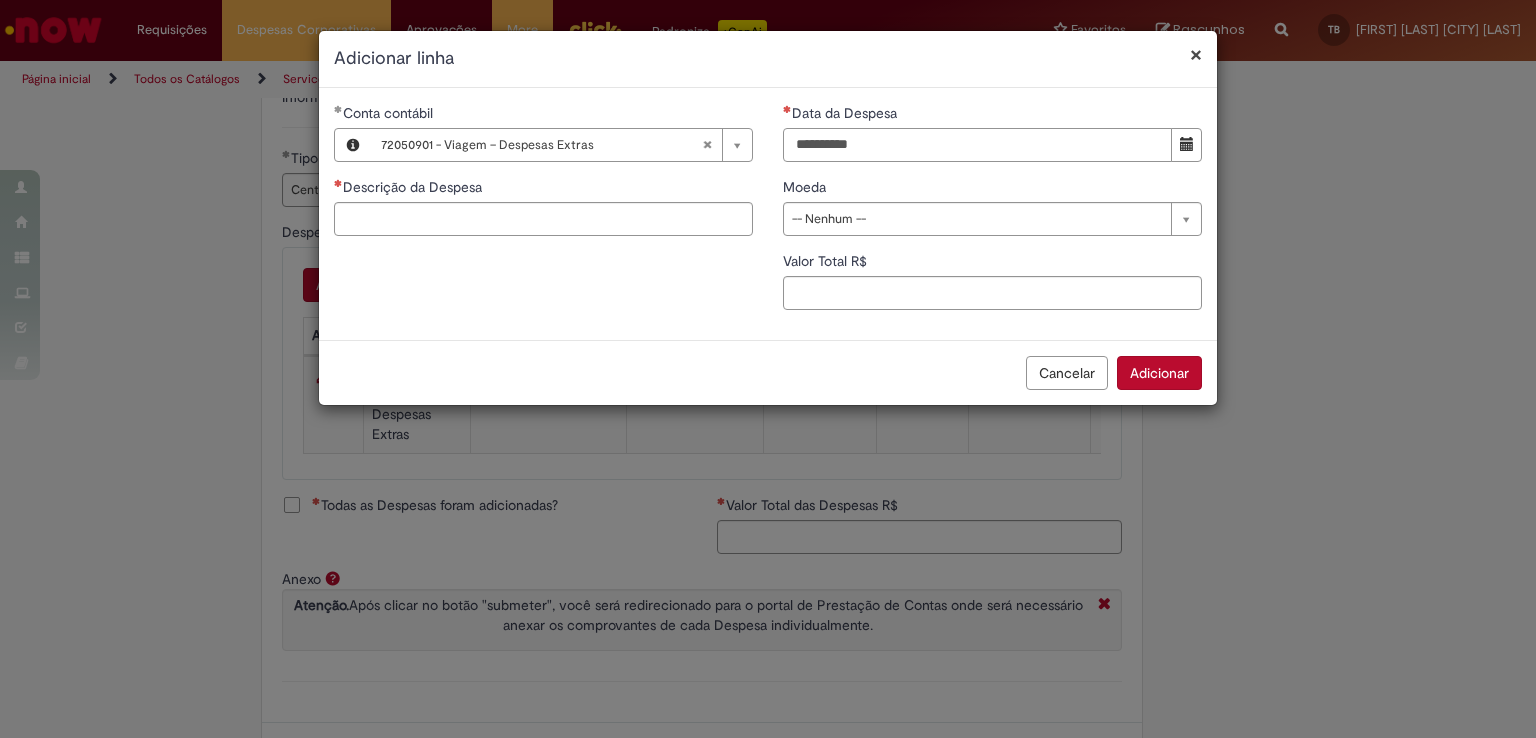 click on "Data da Despesa" at bounding box center (977, 145) 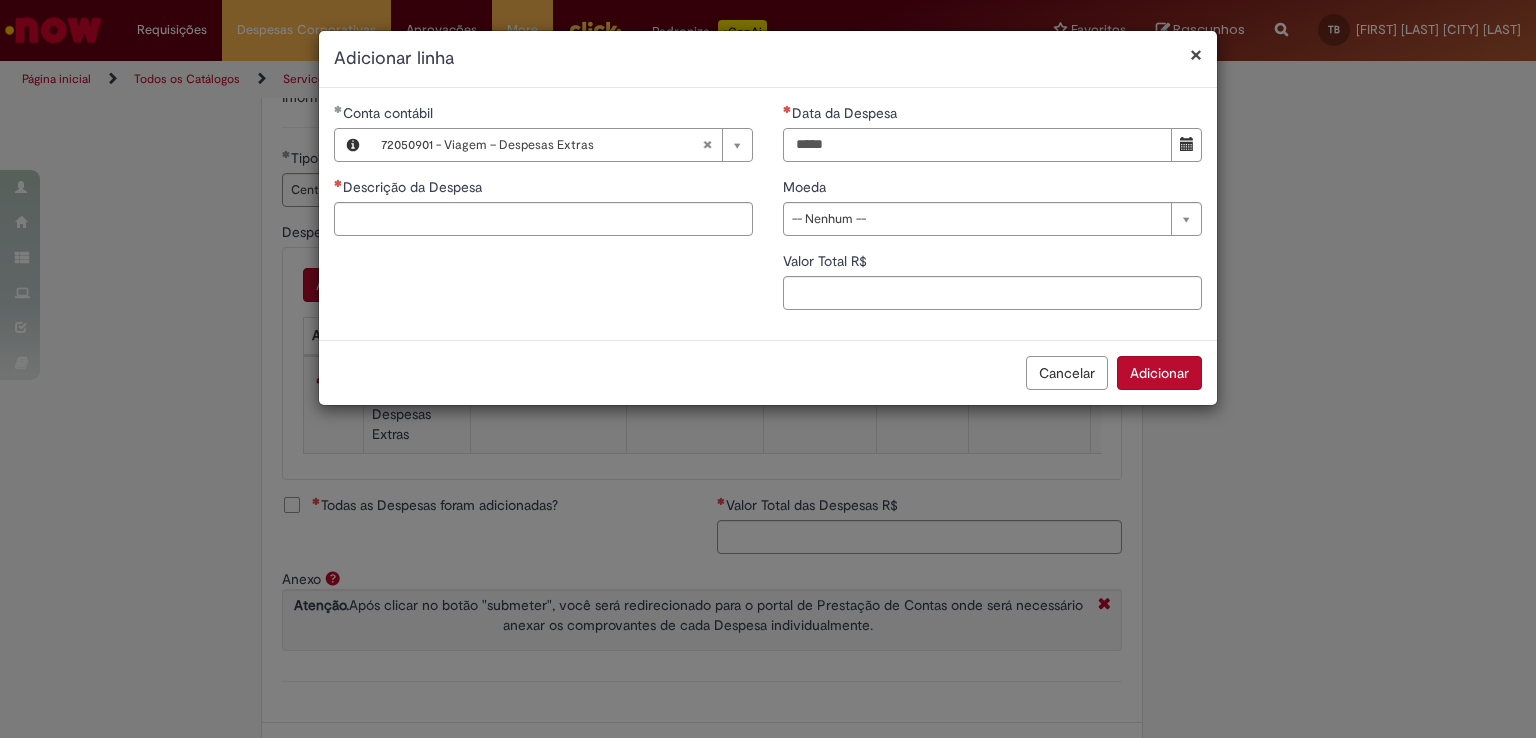 type on "*****" 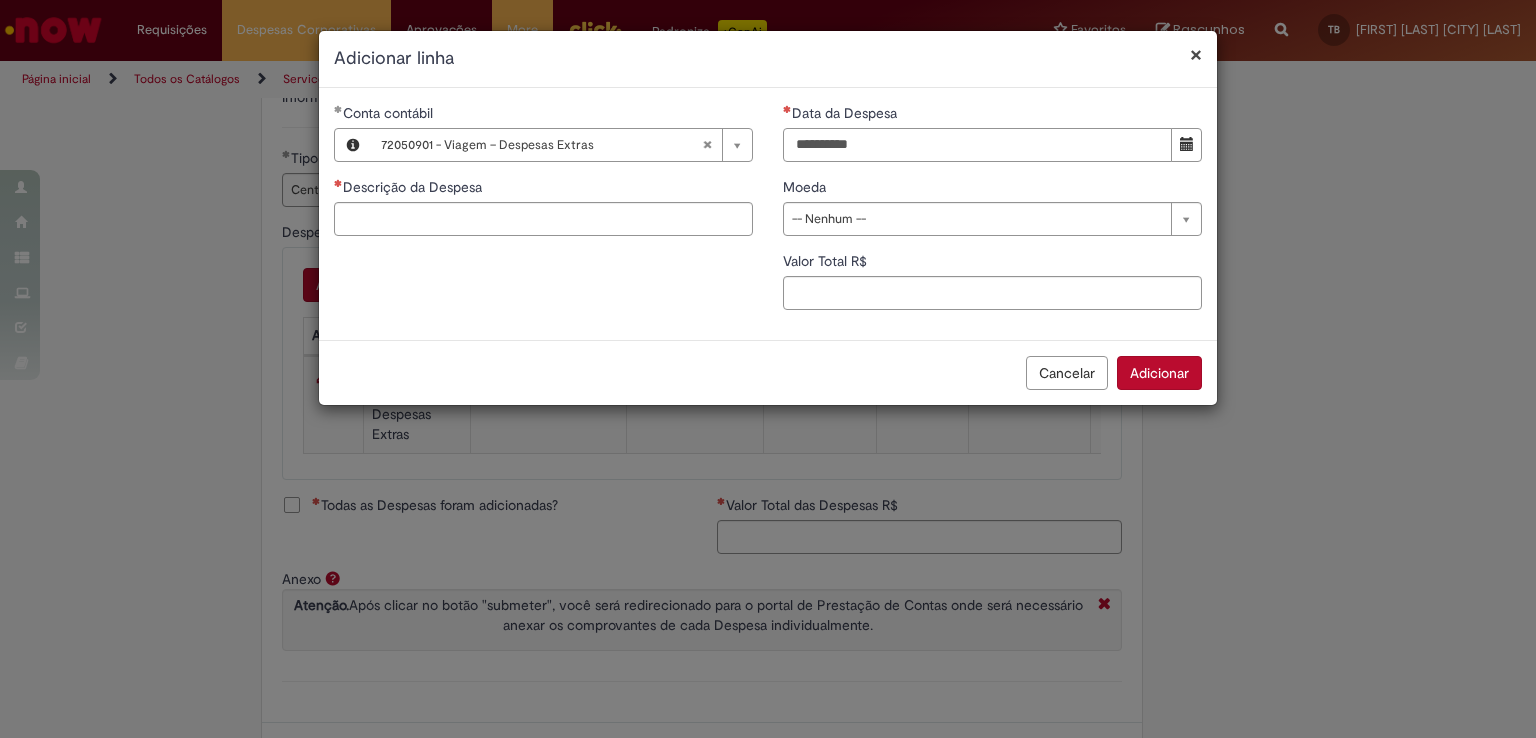 type on "**********" 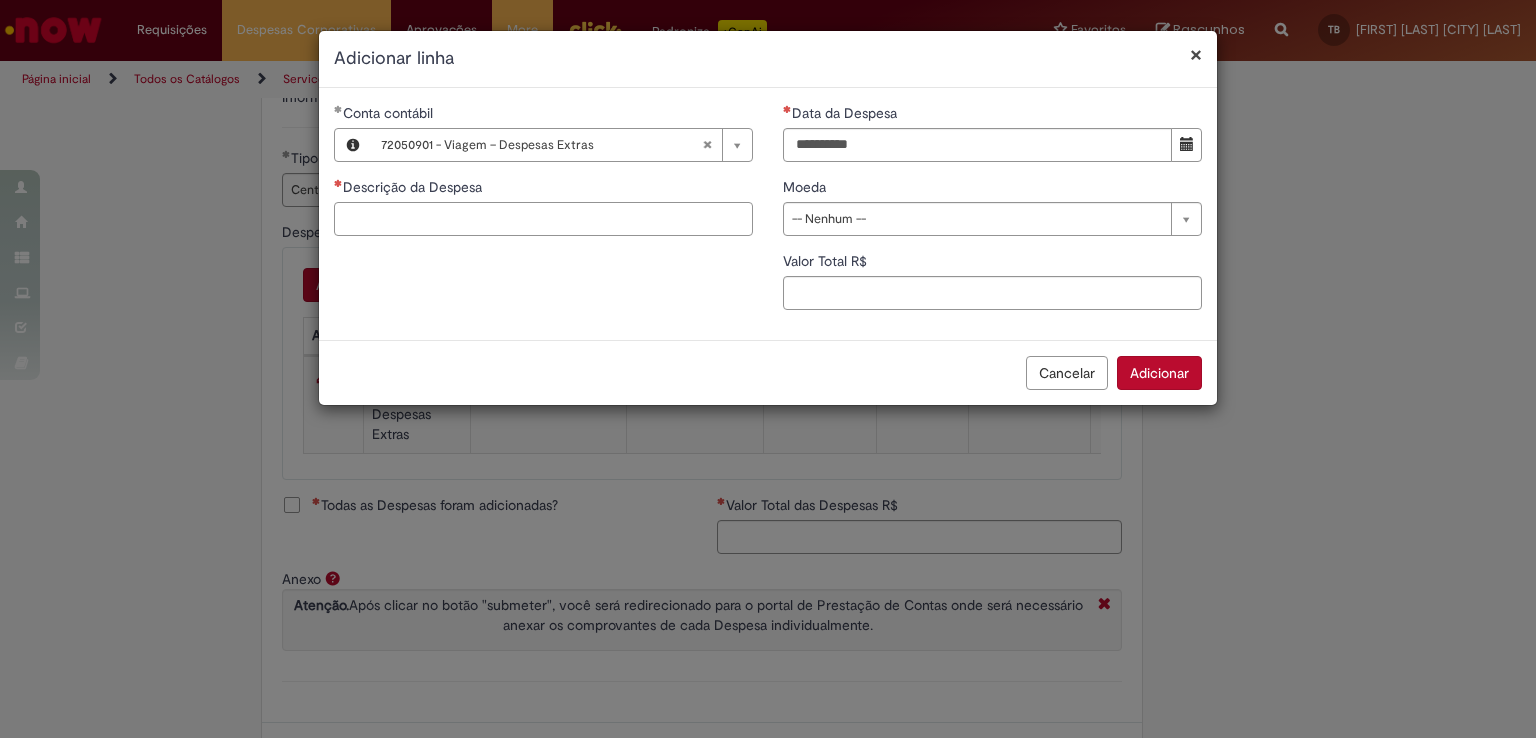 click on "Descrição da Despesa" at bounding box center [543, 219] 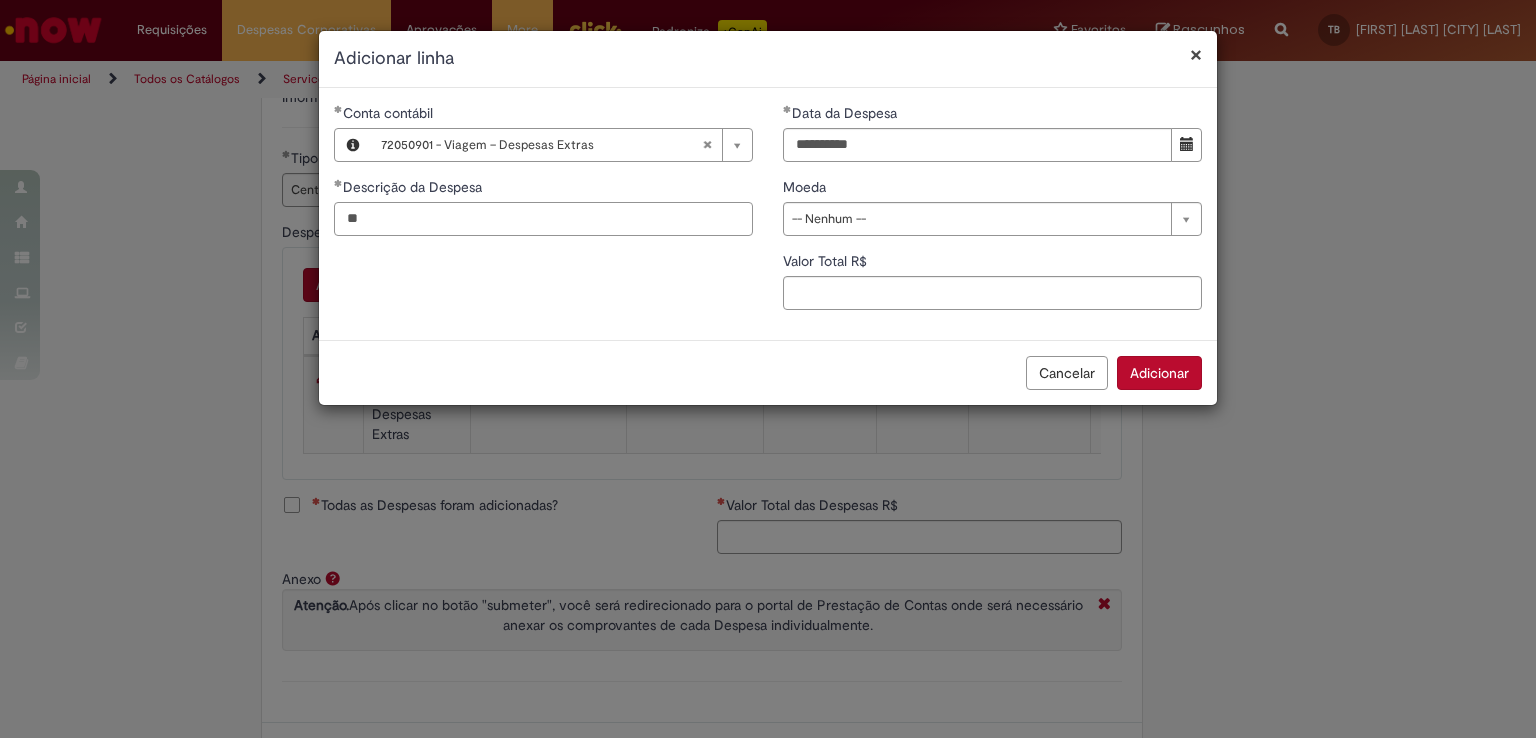 type on "*" 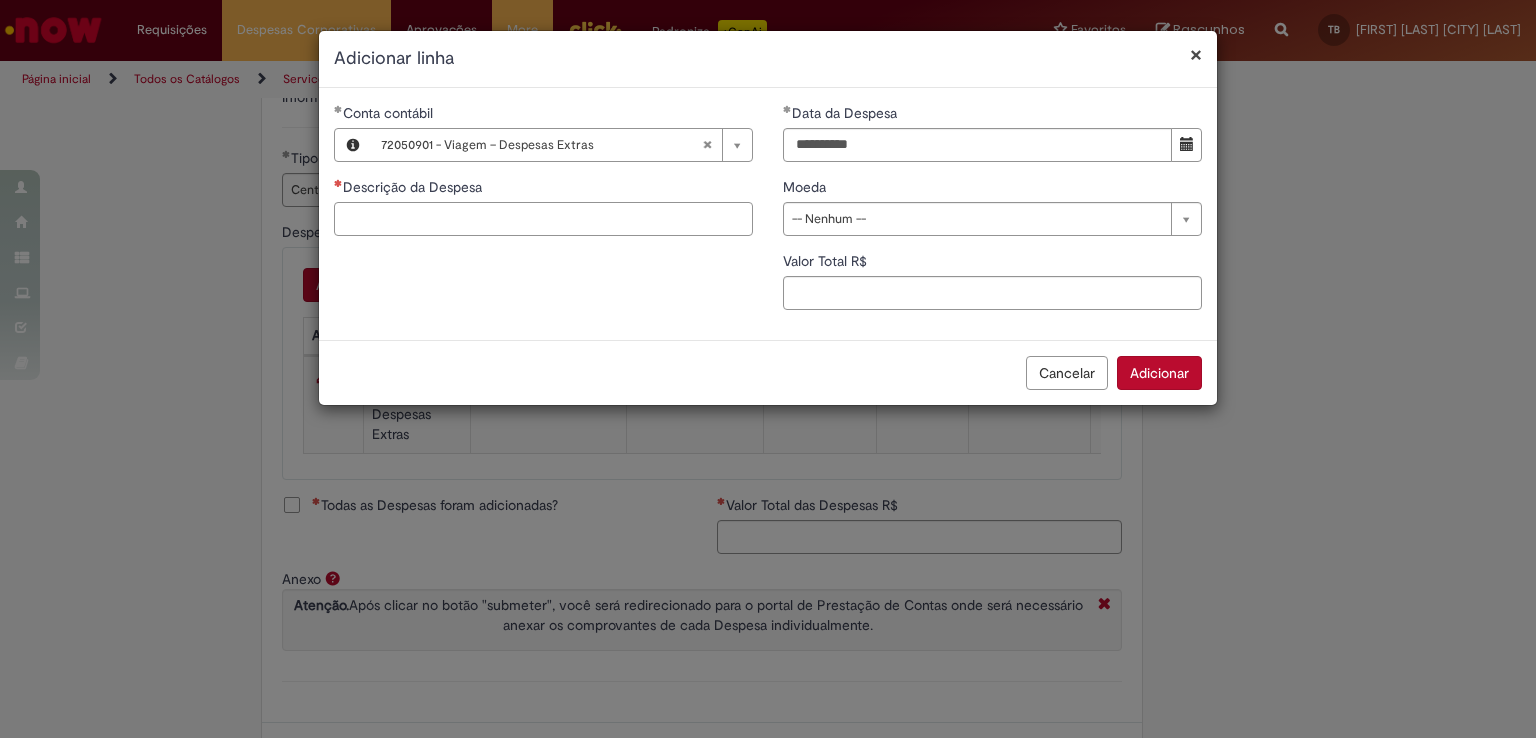 type on "*" 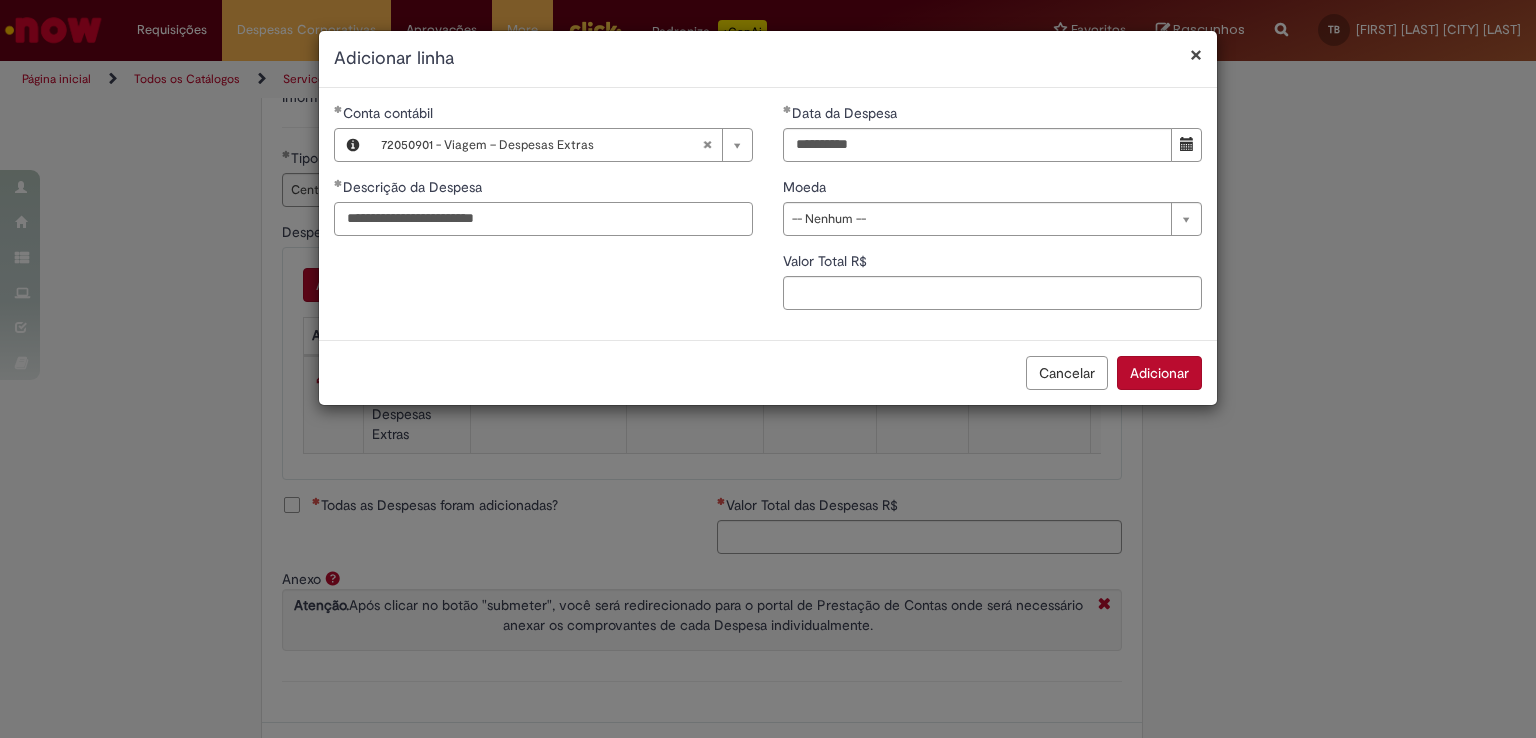 type on "**********" 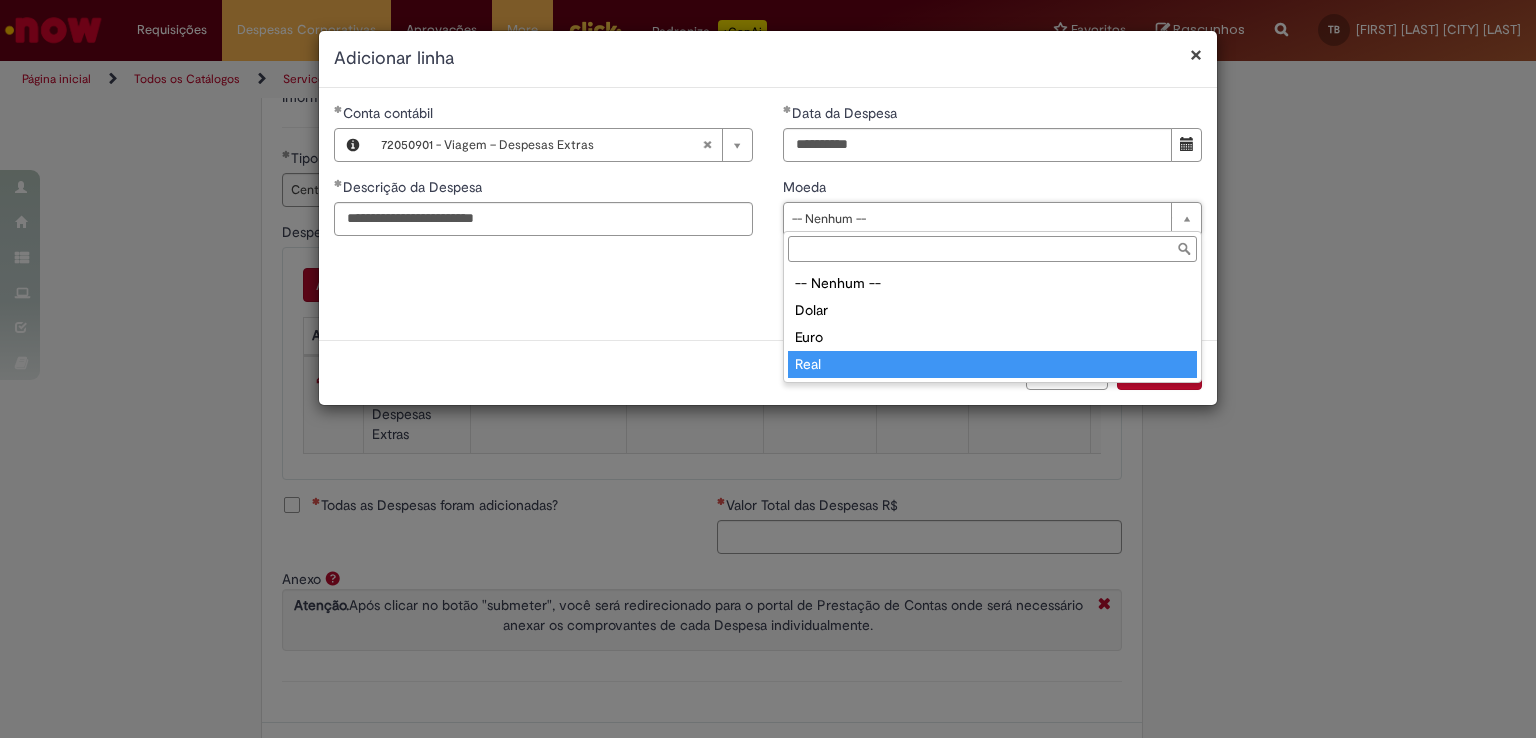 type on "****" 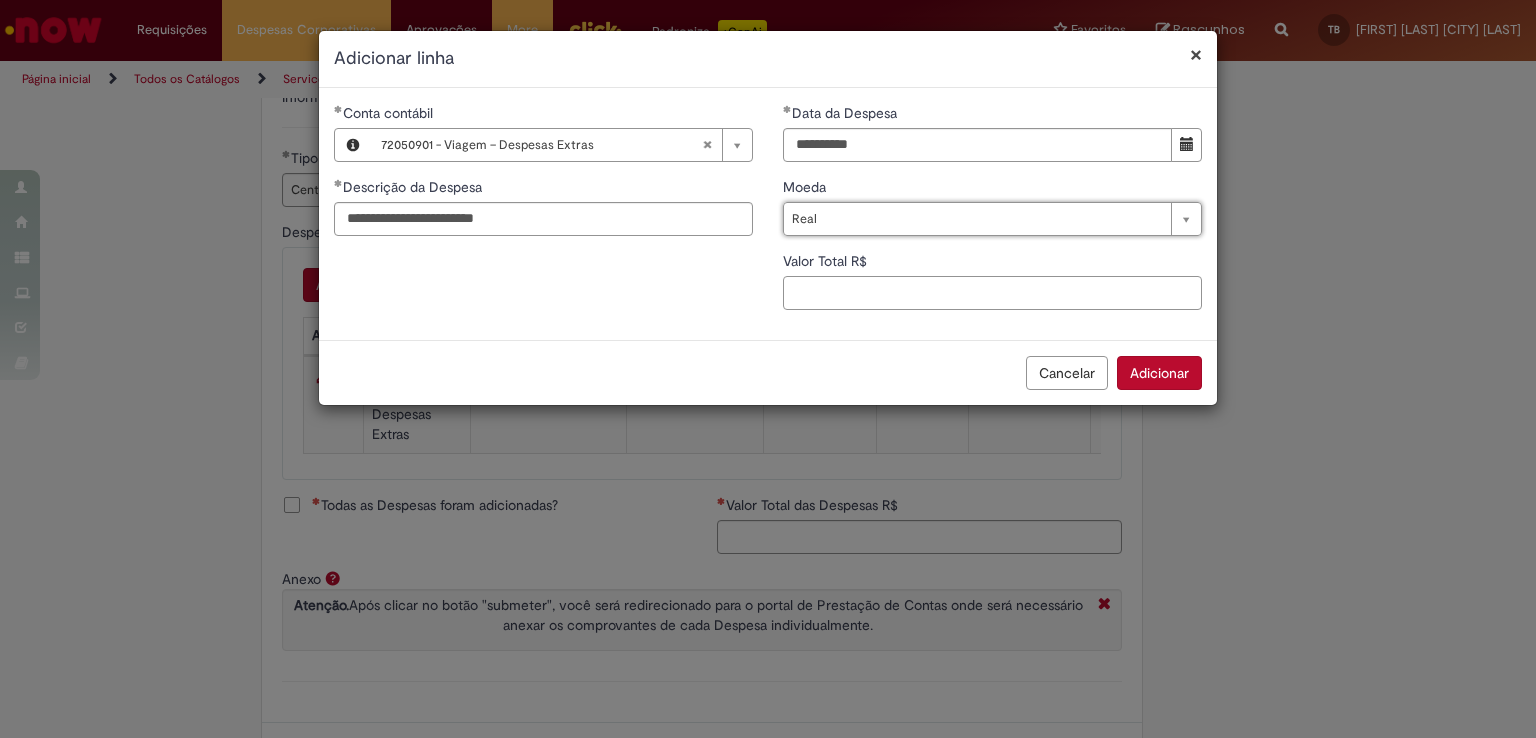 click on "Valor Total R$" at bounding box center [992, 293] 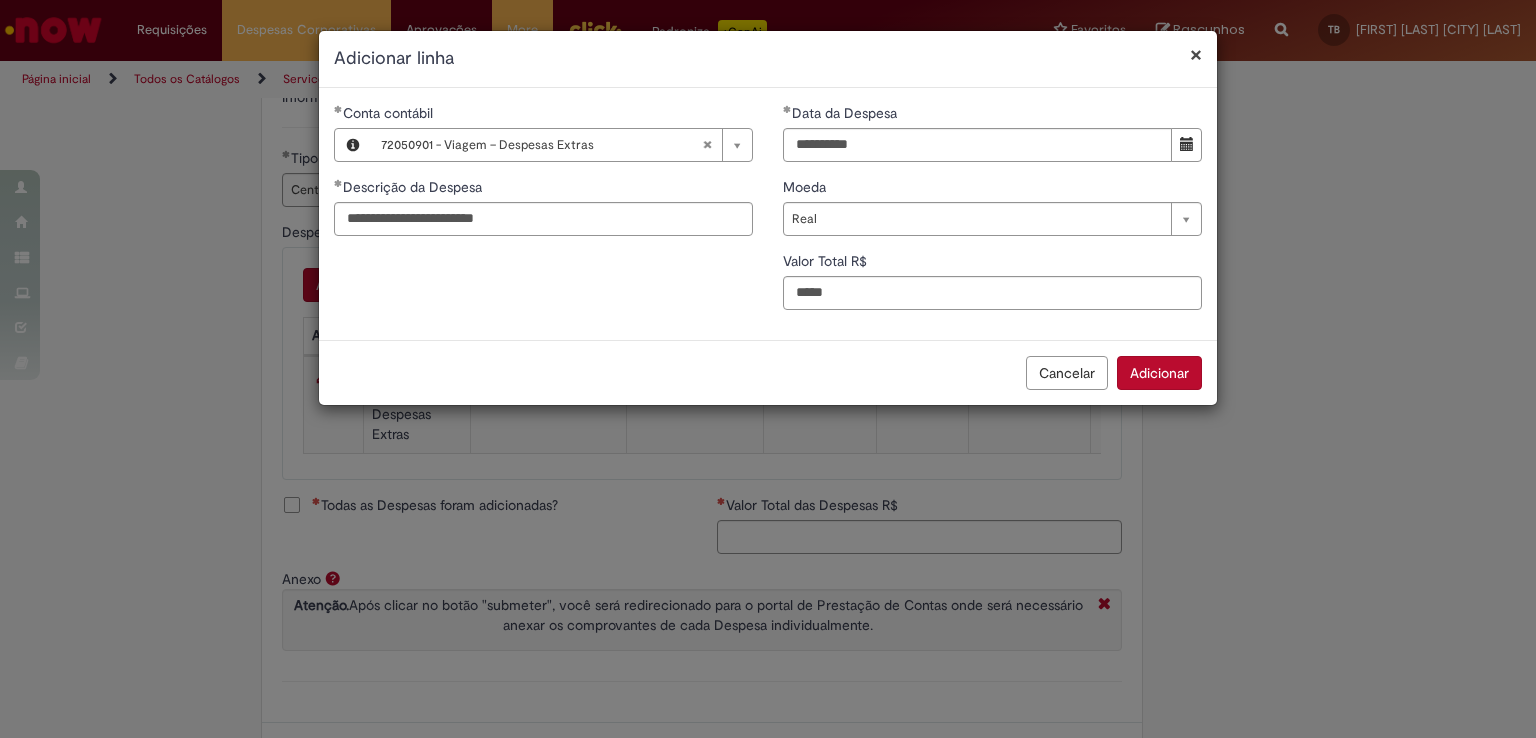 type on "*****" 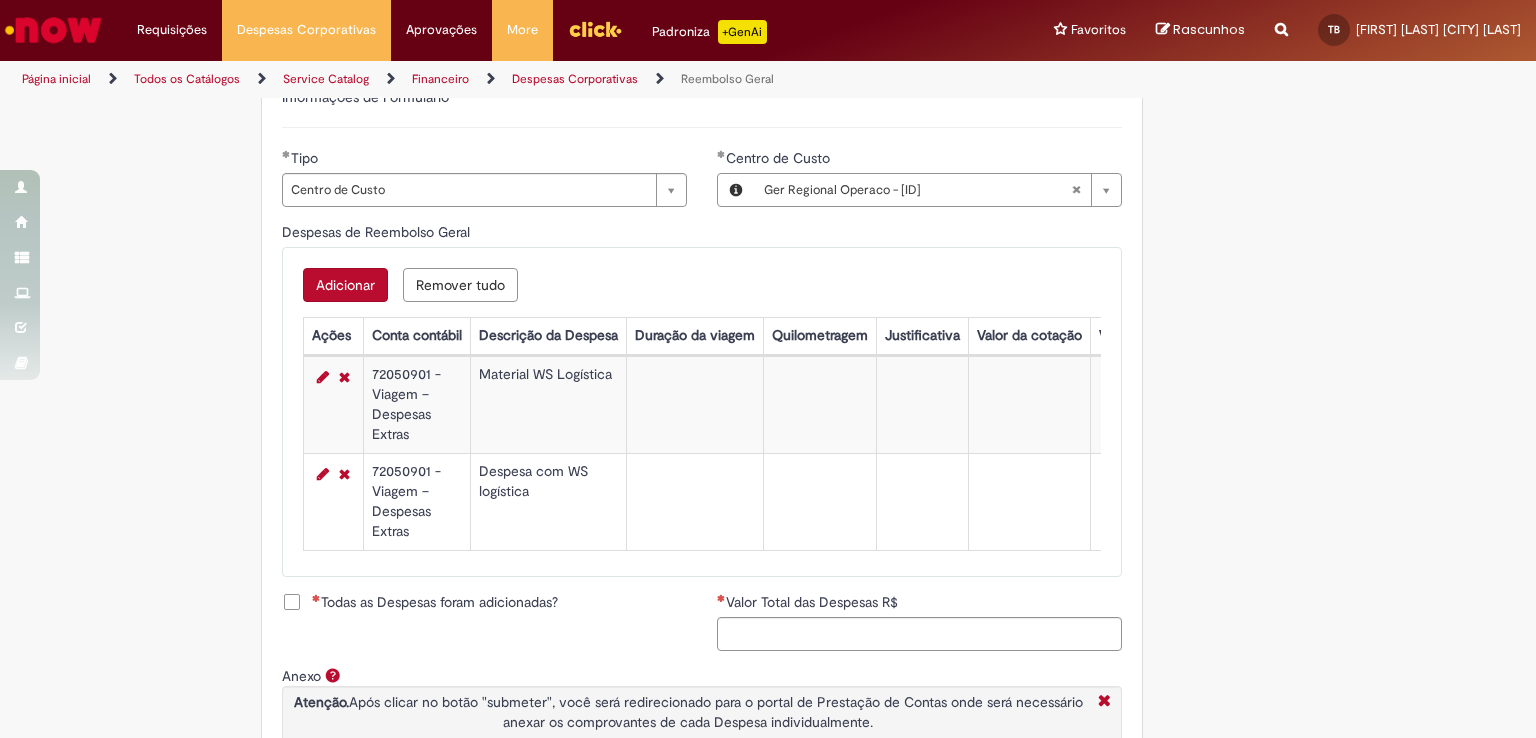 click on "Adicionar" at bounding box center (345, 285) 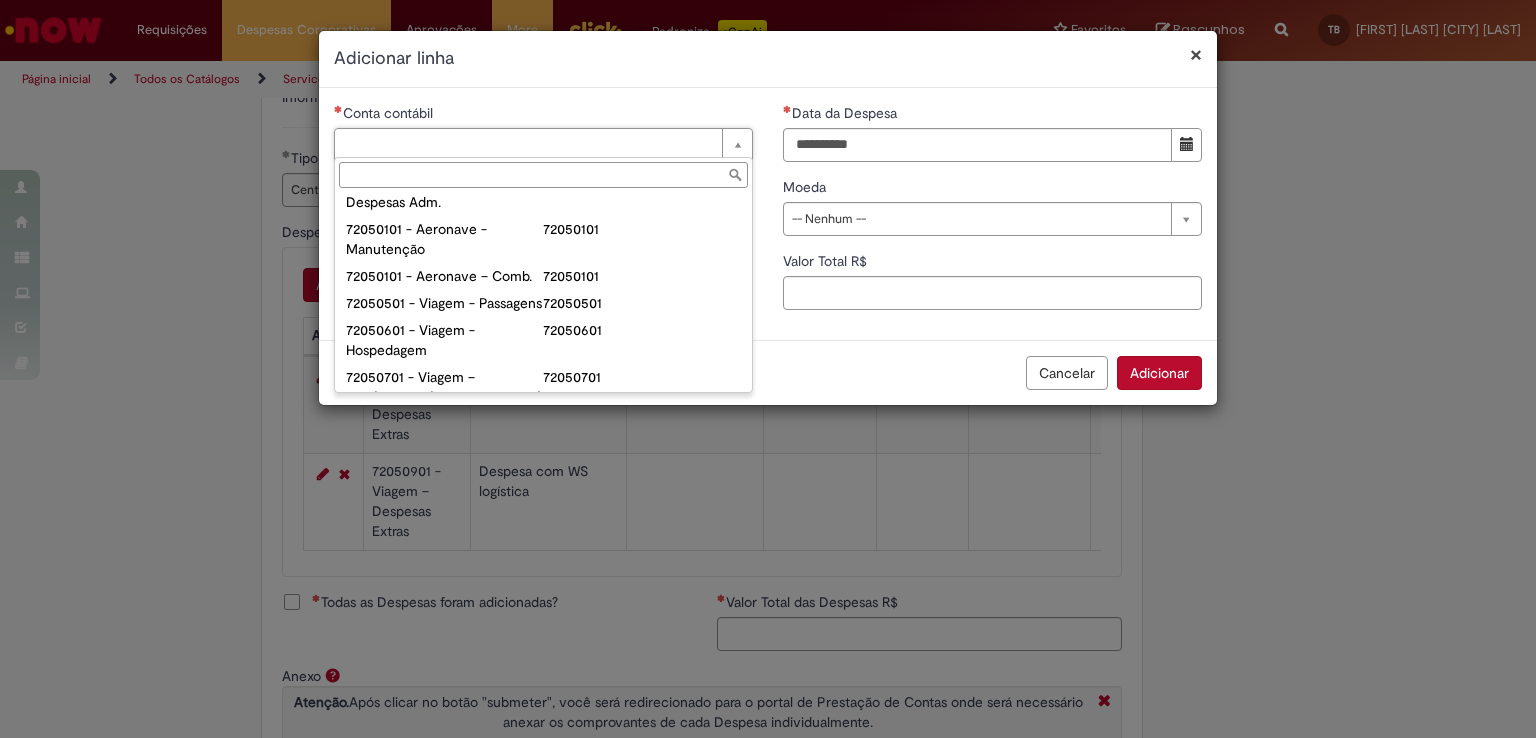 scroll, scrollTop: 1046, scrollLeft: 0, axis: vertical 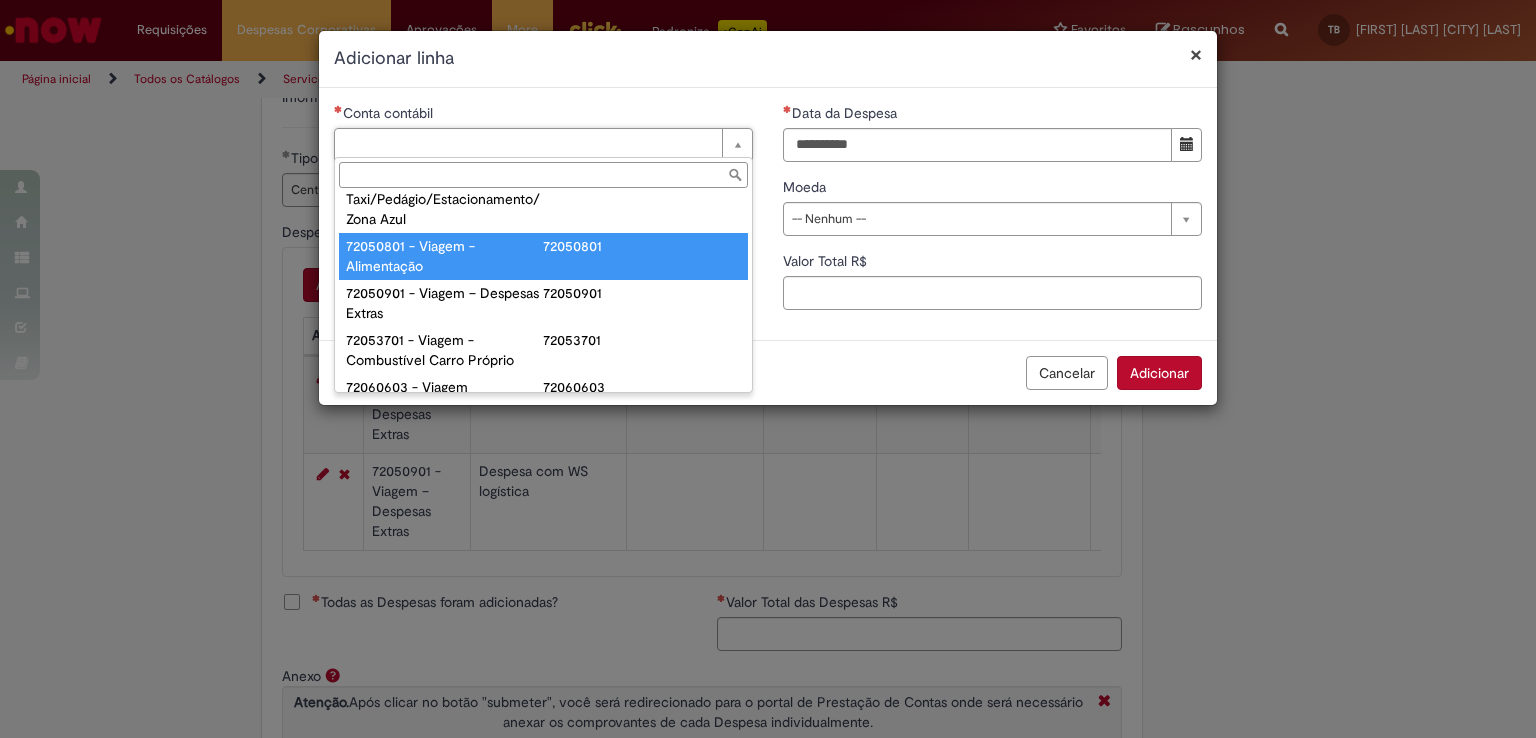 type on "**********" 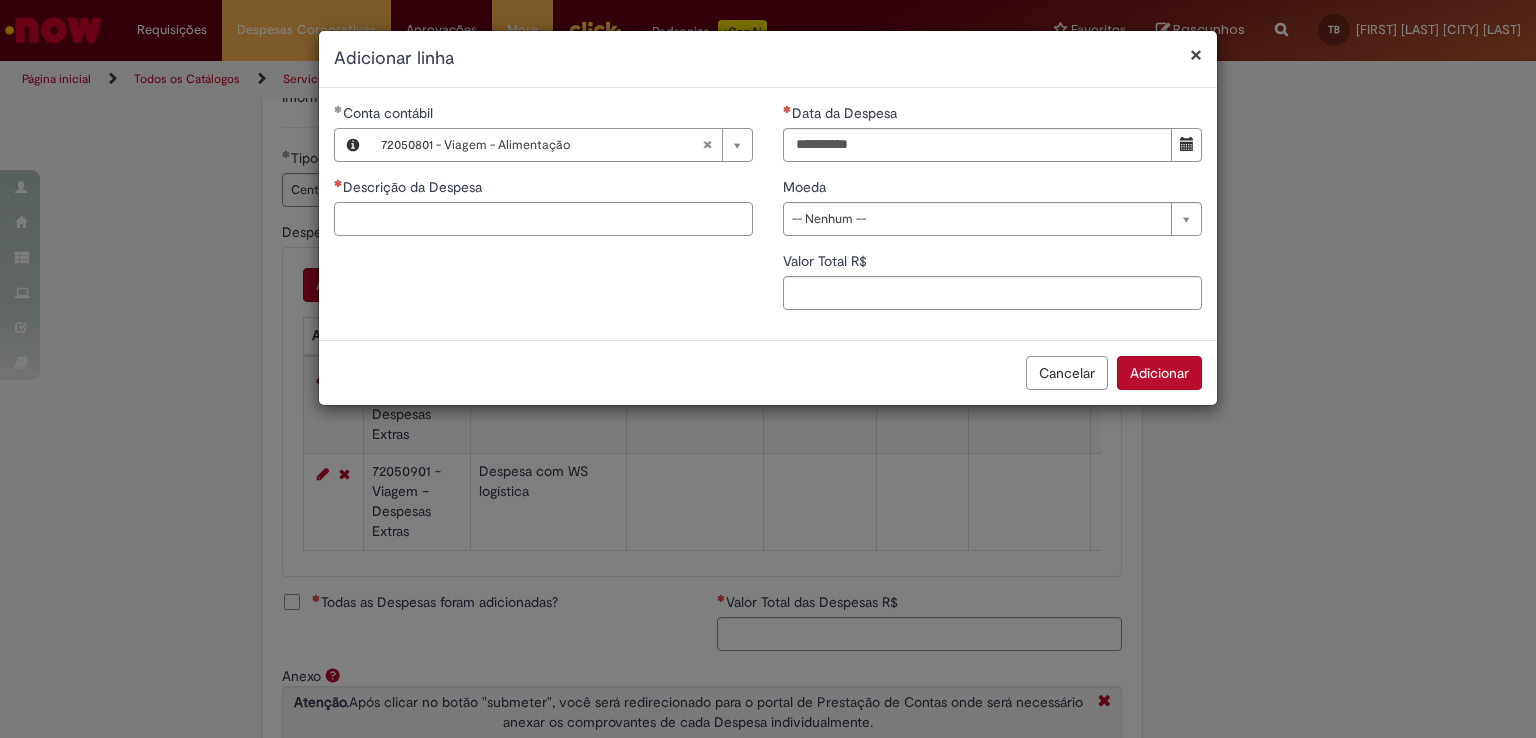 click on "Descrição da Despesa" at bounding box center [543, 219] 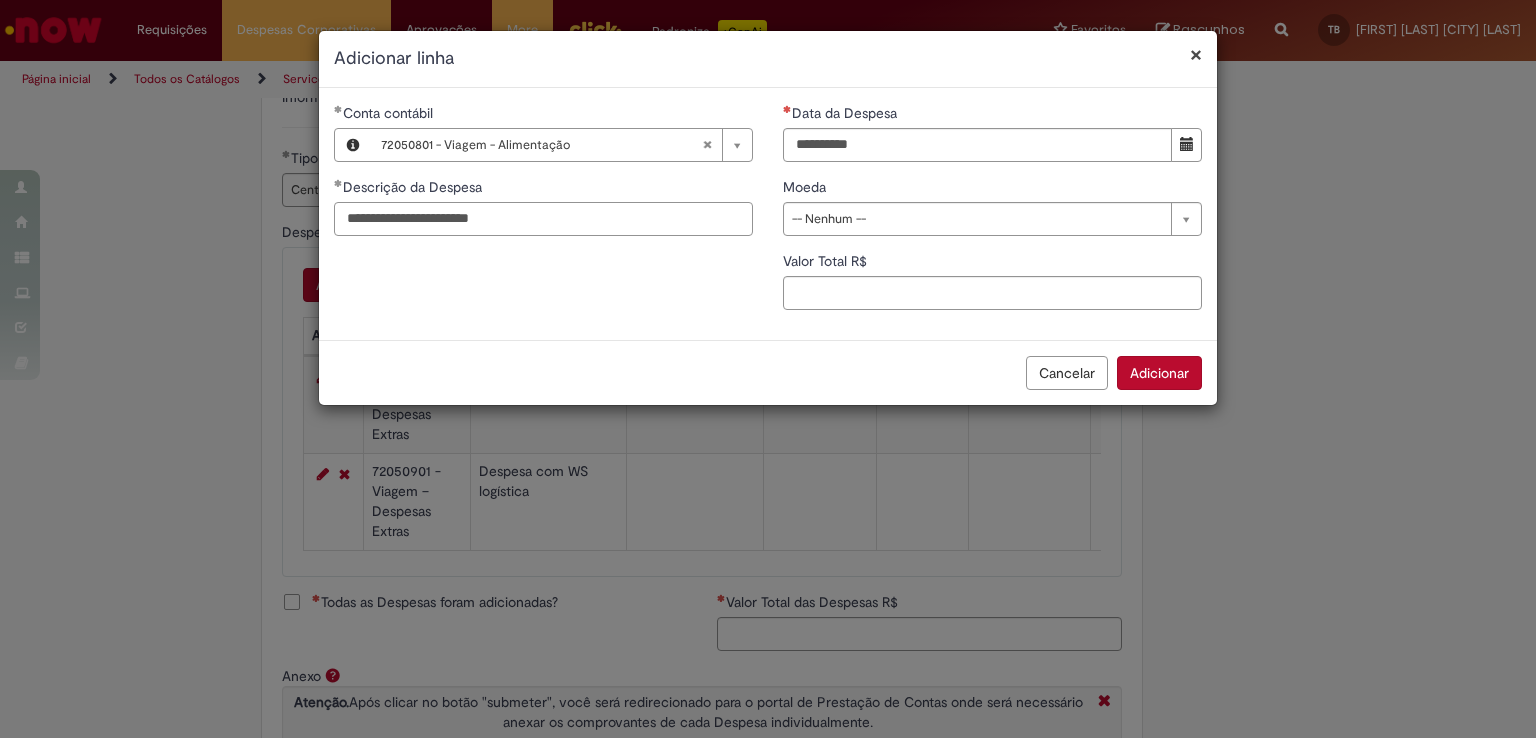 type on "**********" 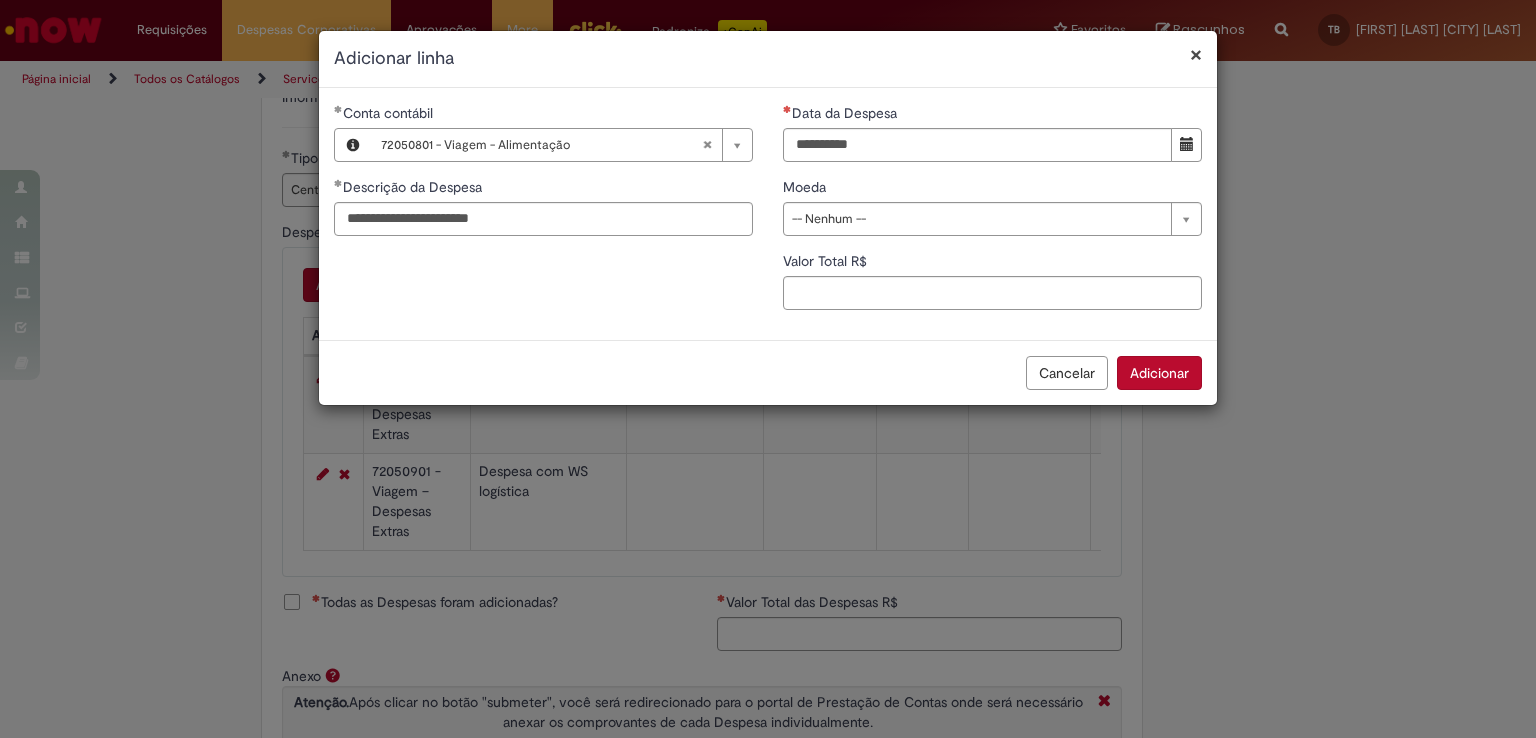 click on "**********" at bounding box center (992, 214) 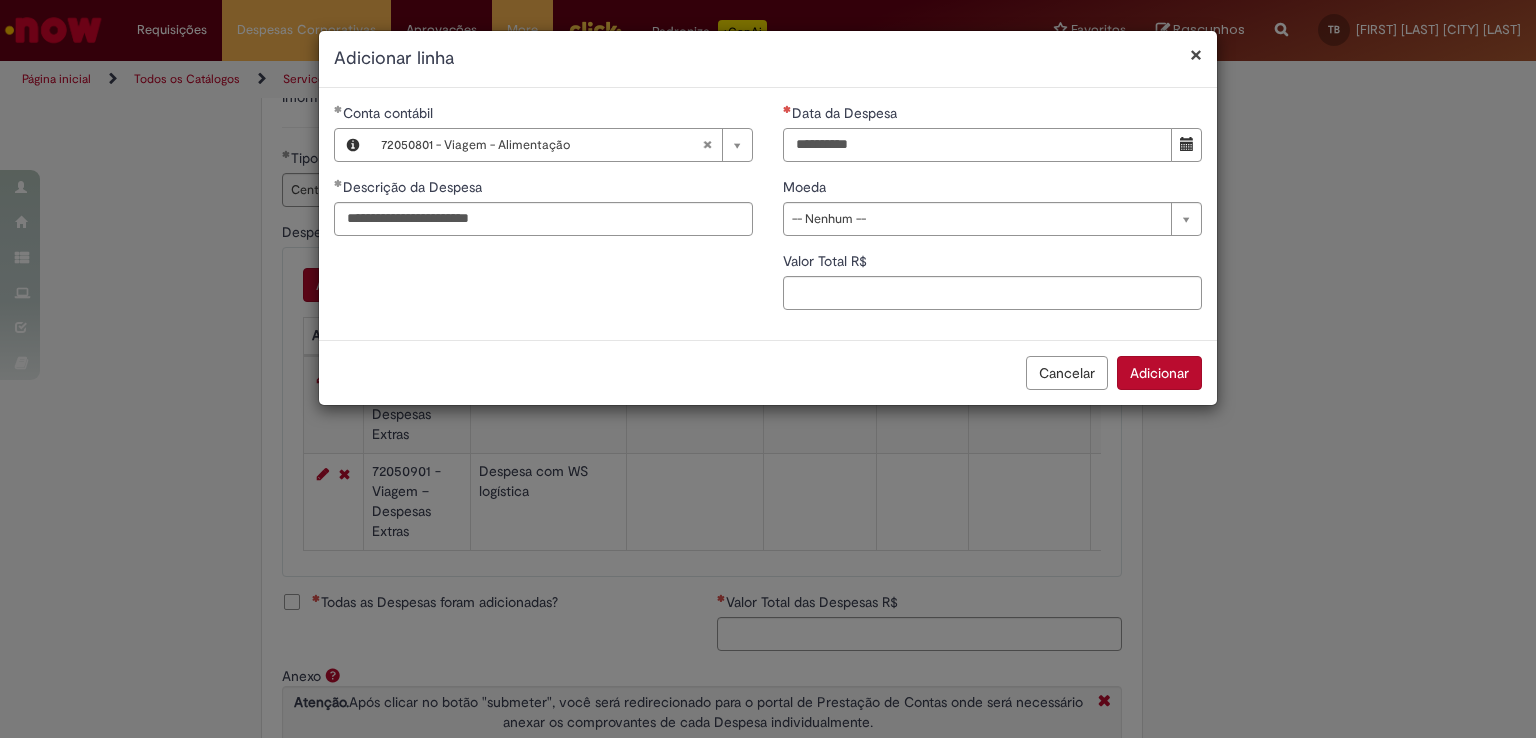 click on "Data da Despesa" at bounding box center (977, 145) 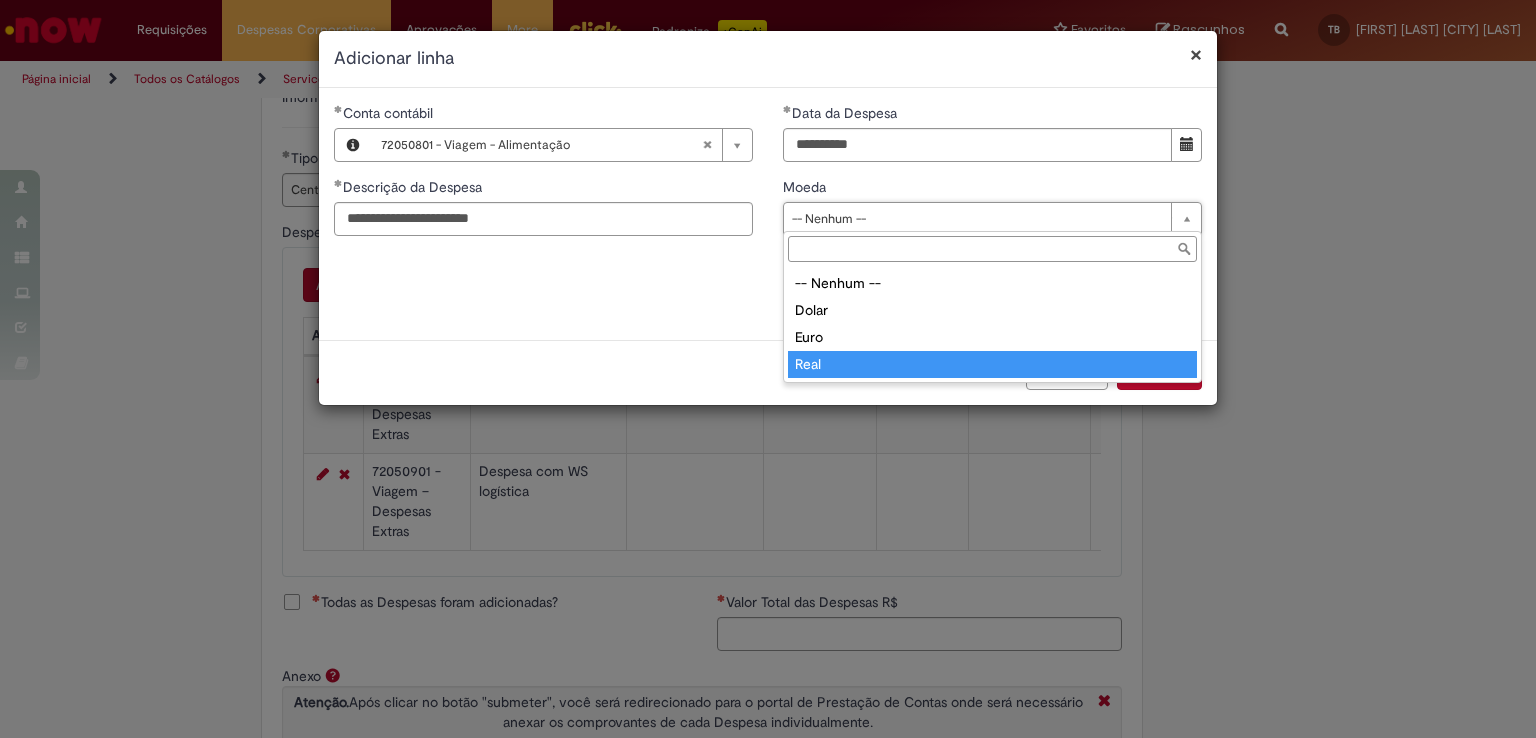 type on "****" 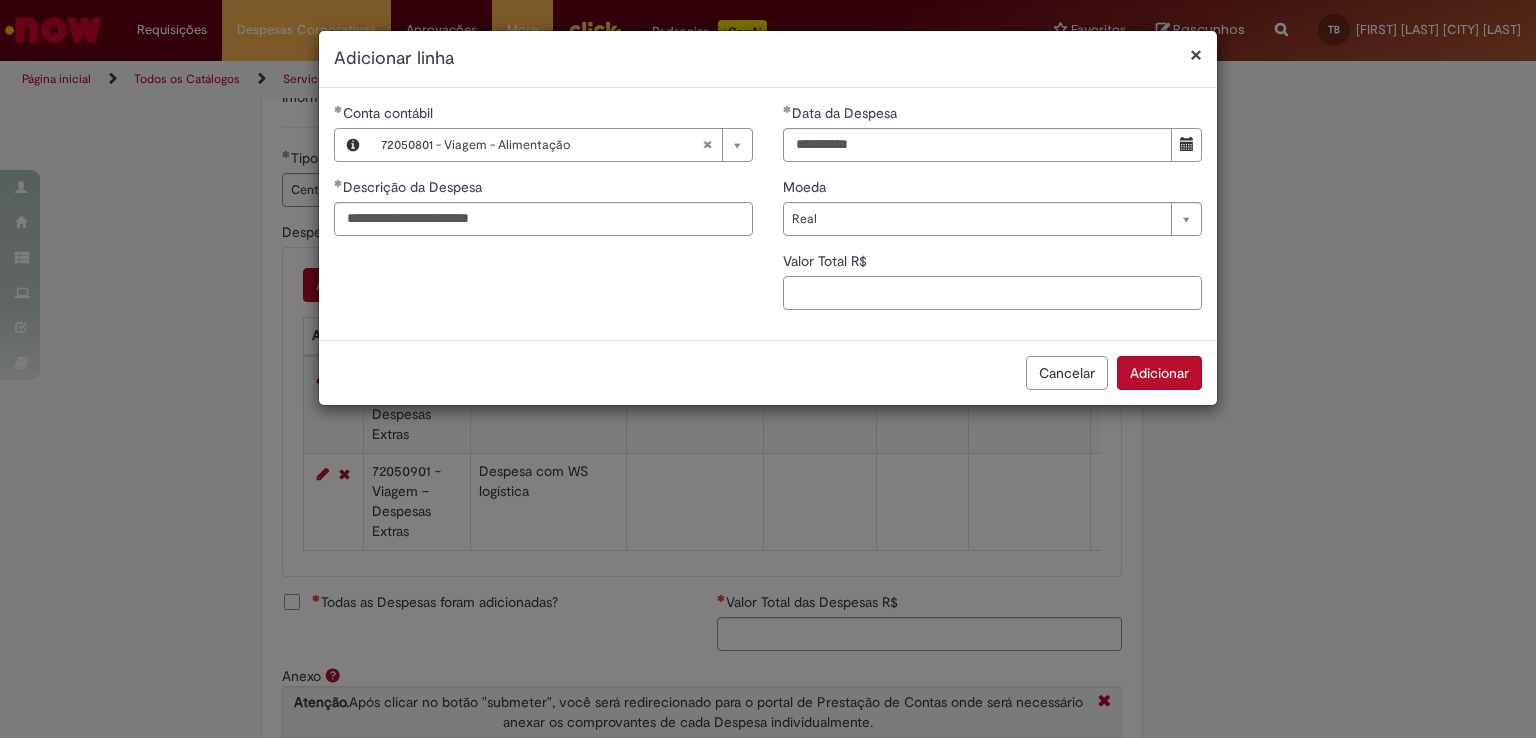 click on "Valor Total R$" at bounding box center [992, 293] 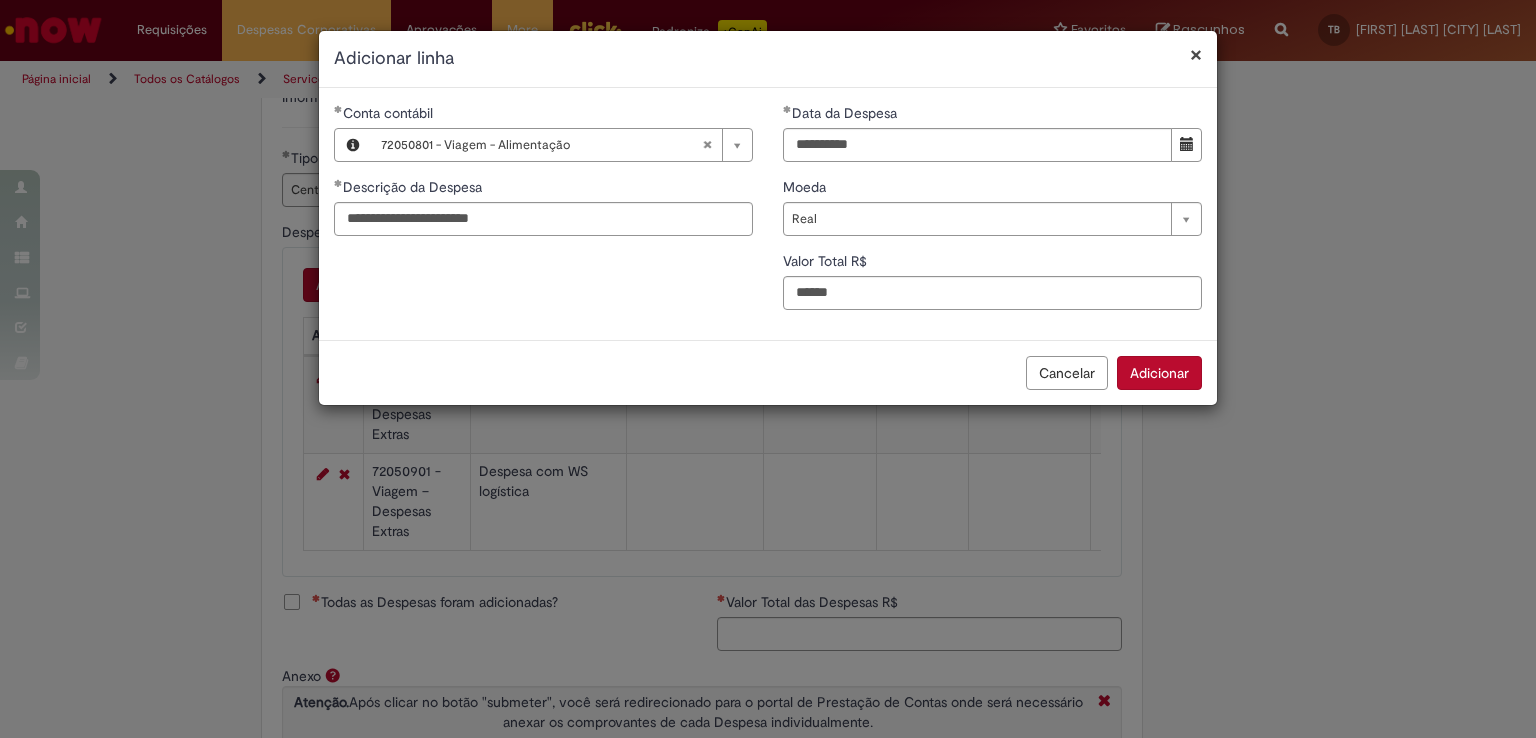 type on "*****" 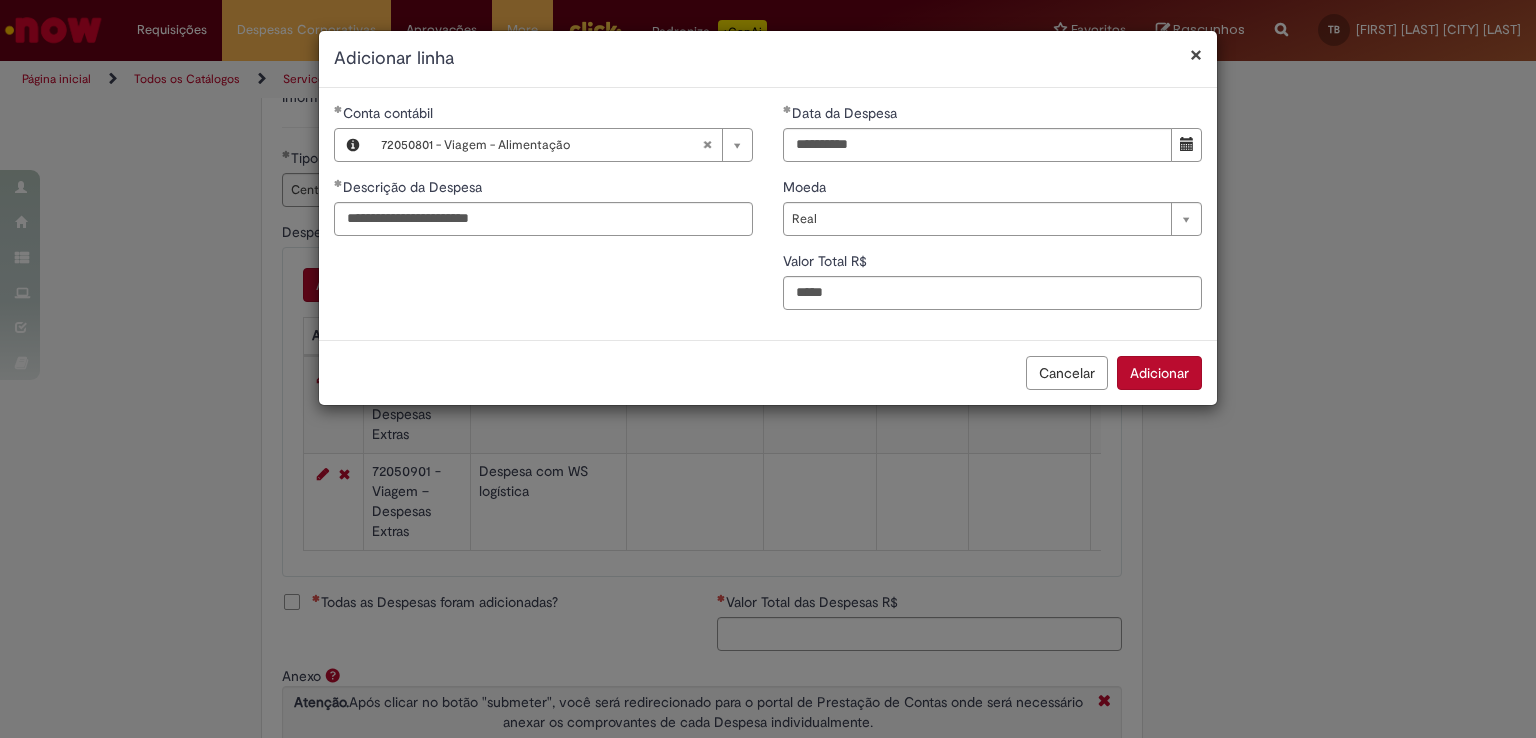 click on "Adicionar" at bounding box center [1159, 373] 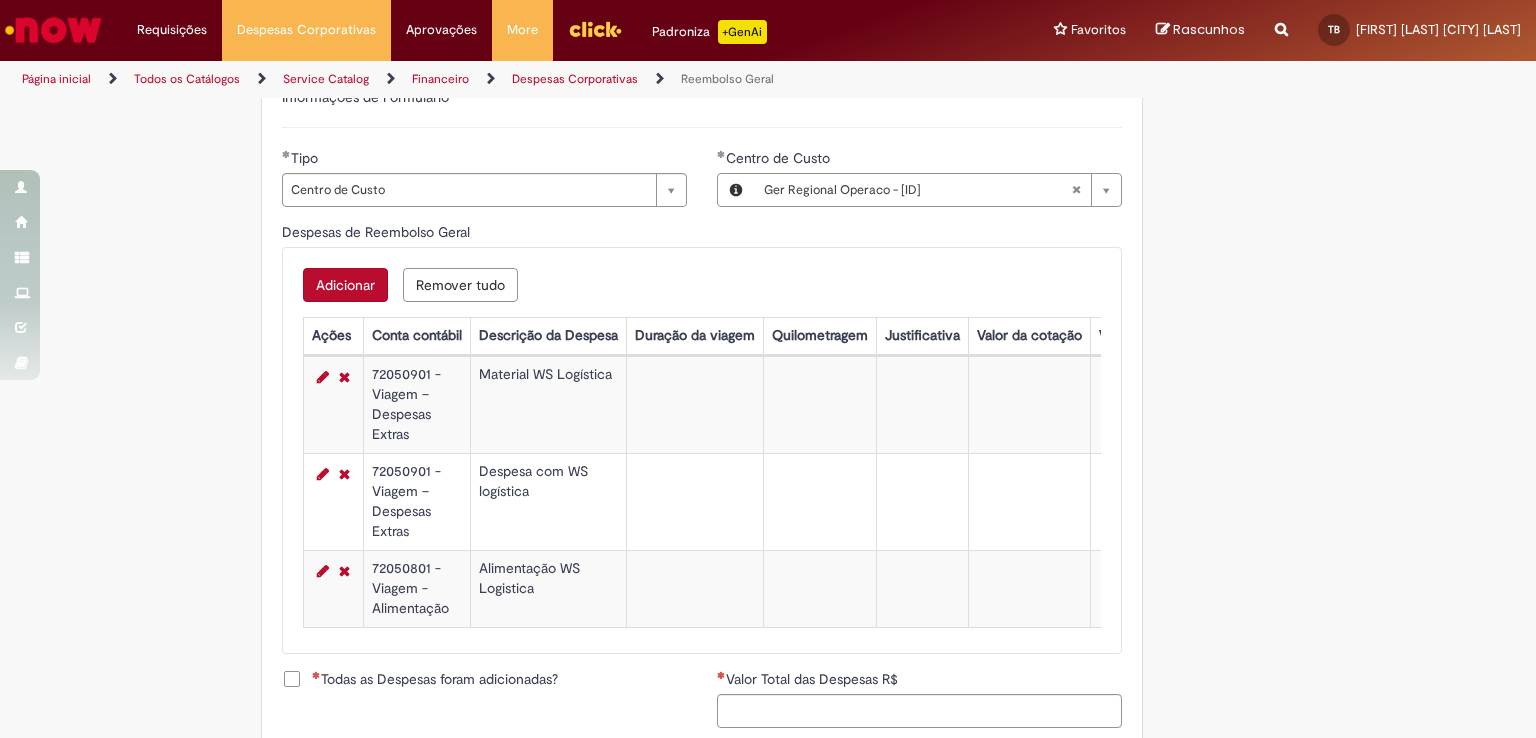 scroll, scrollTop: 987, scrollLeft: 0, axis: vertical 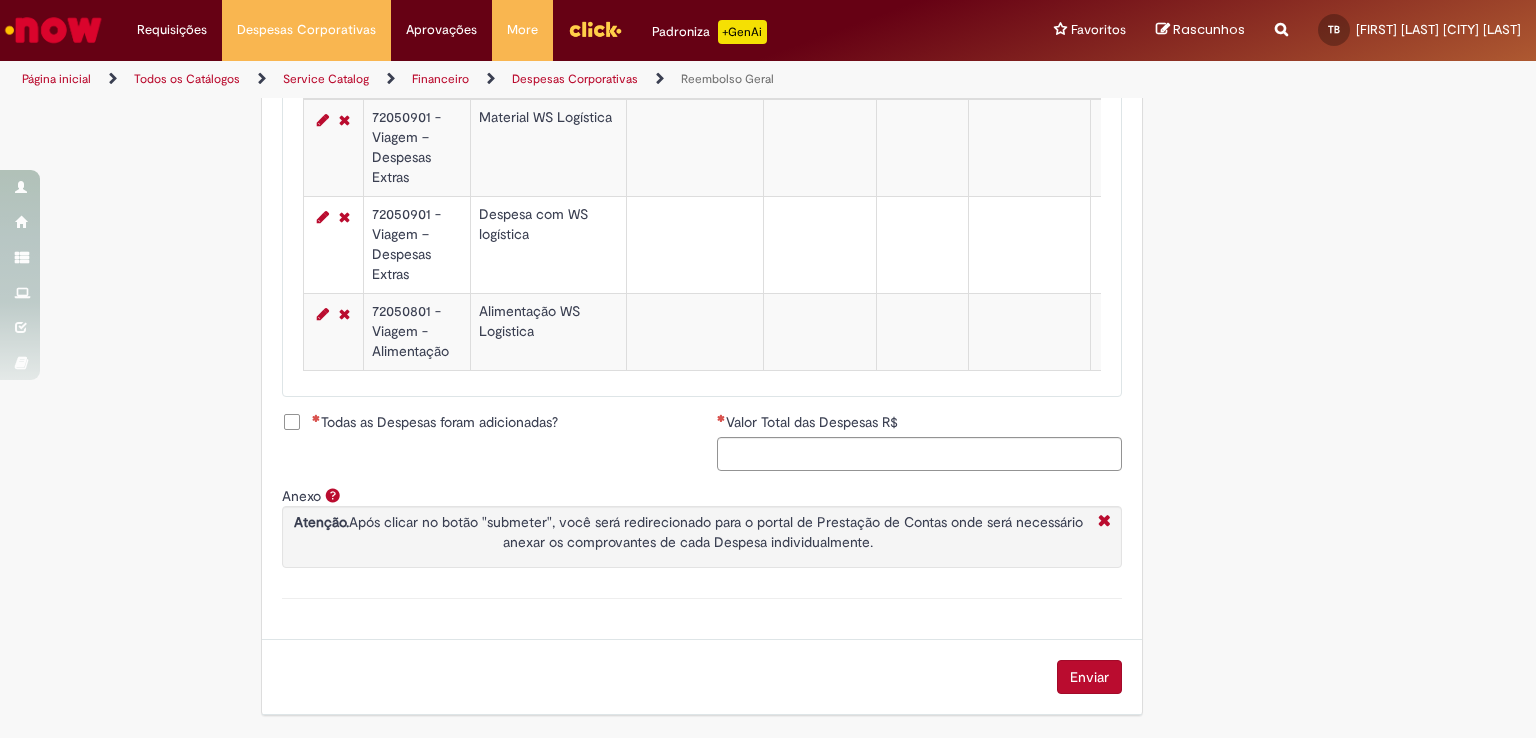 click on "Despesas de Reembolso Geral Adicionar Remover tudo Despesas de Reembolso Geral Ações Conta contábil Descrição da Despesa Duração da viagem Quilometragem Justificativa Valor da cotação Valor por Litro Combustível Data da Despesa Moeda Valor Gasto em €/US Valor Total R$ ID Interno CC sap_a_integrar 72050901 -  Viagem – Despesas Extras Material WS Logística 27/06/2025 Real 87.3 15344f8cdb87095084b91403149619ba s4 72050901 -  Viagem – Despesas Extras Despesa com WS logística  27/06/2025 Real 22.85 15344f8cdb87095084b91403149619ba s4 72050801 -  Viagem  -  Alimentação Alimentação WS Logistica 01/07/2025 Real 111.3 15344f8cdb87095084b91403149619ba s4" at bounding box center (702, 188) 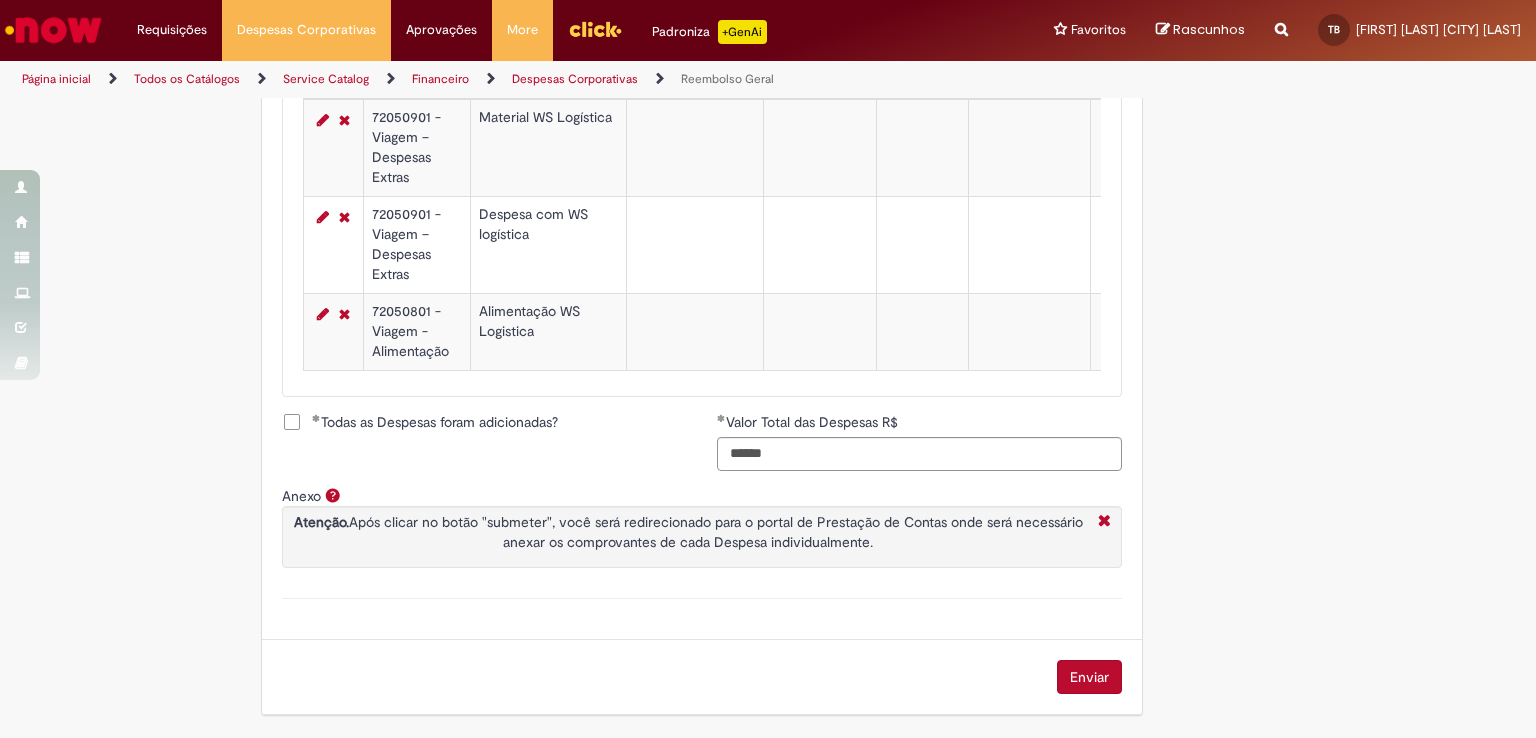 click on "Todas as Despesas foram adicionadas?" at bounding box center [435, 422] 